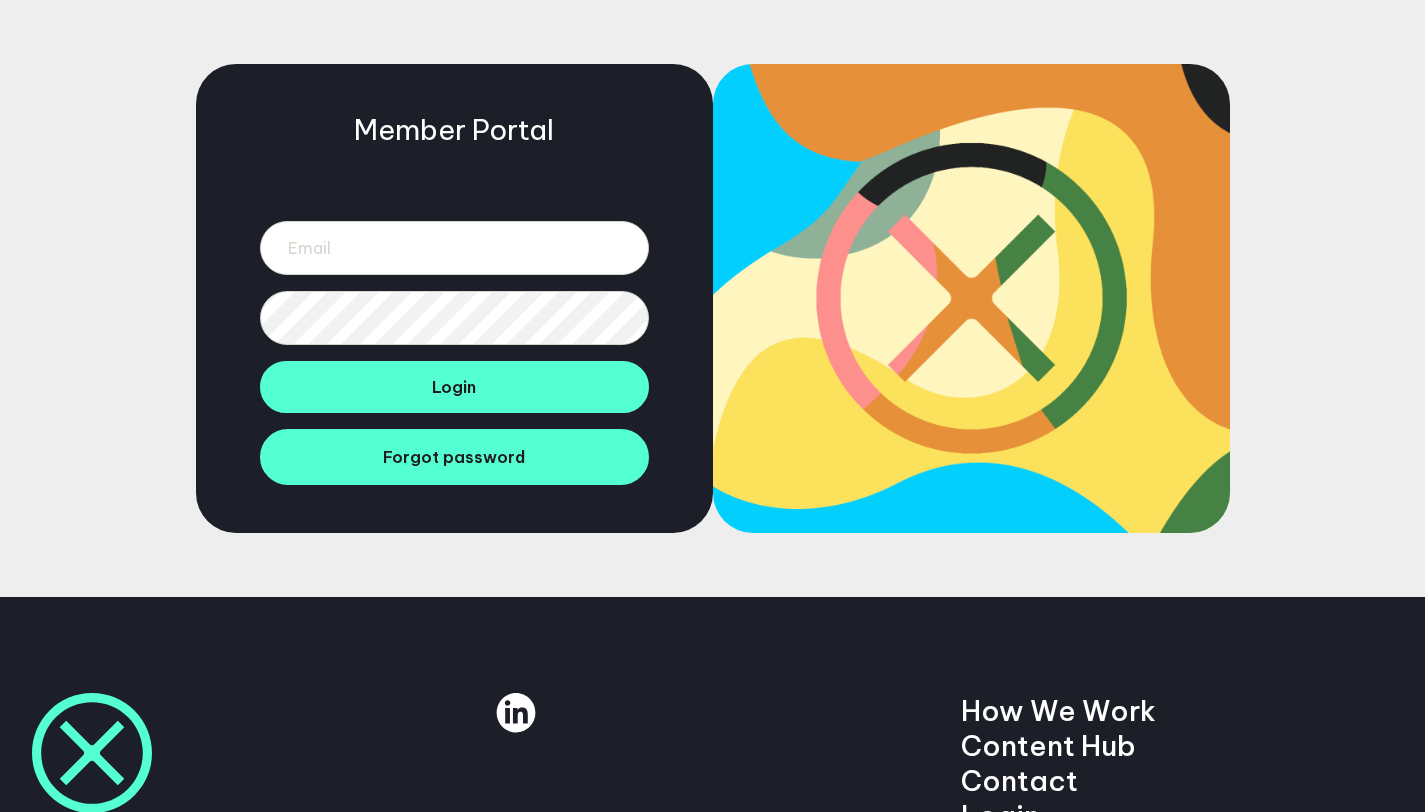 scroll, scrollTop: 0, scrollLeft: 0, axis: both 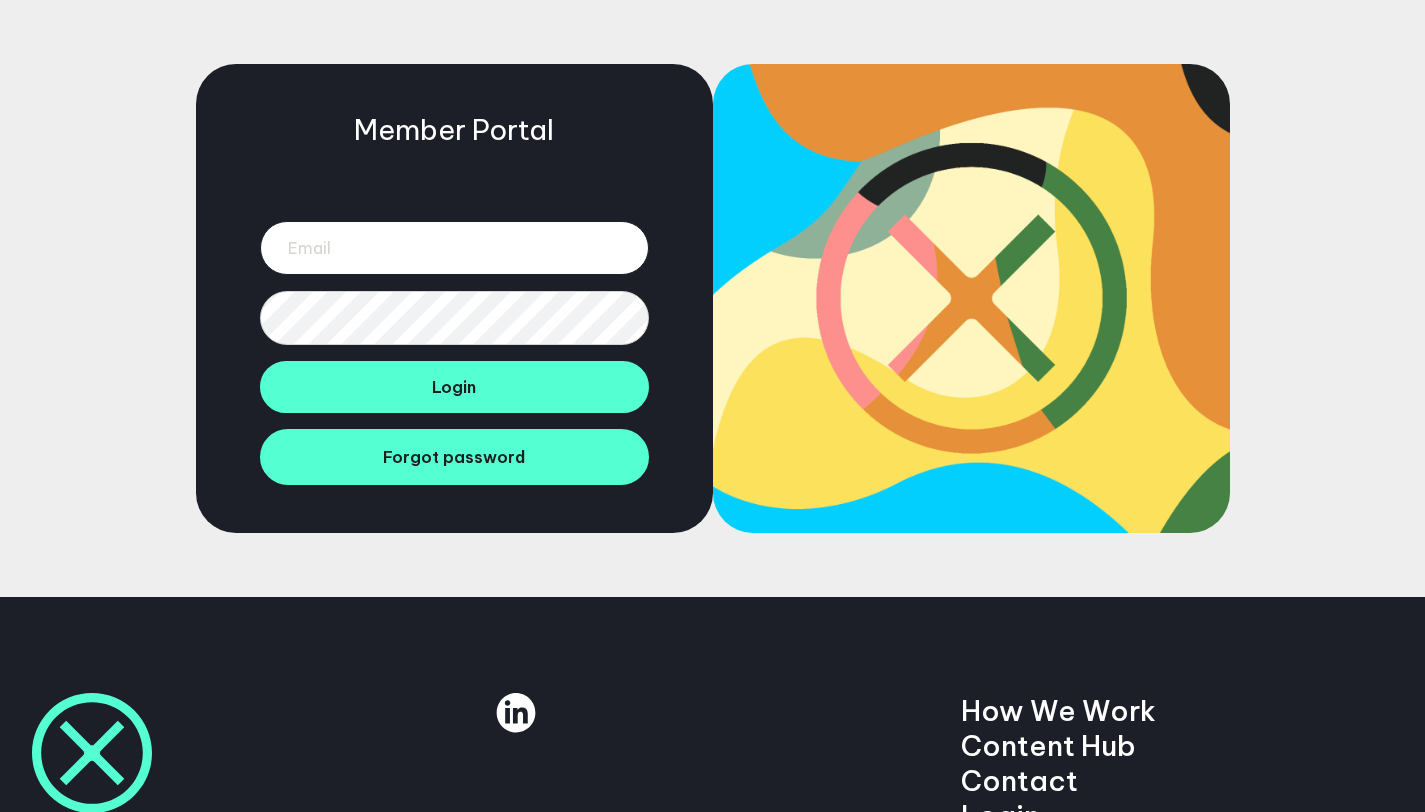 click at bounding box center (454, 248) 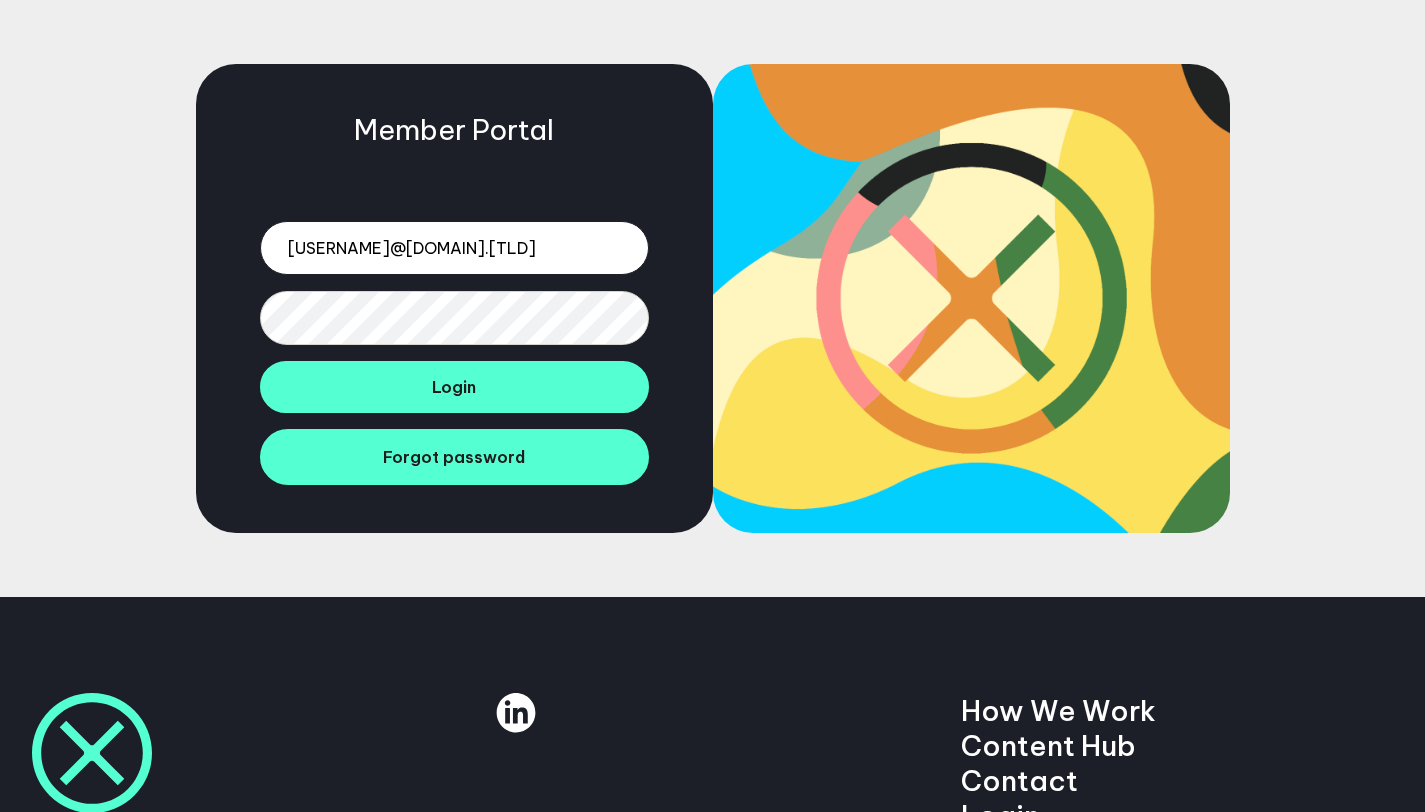 type on "dschuurm@syr.edu" 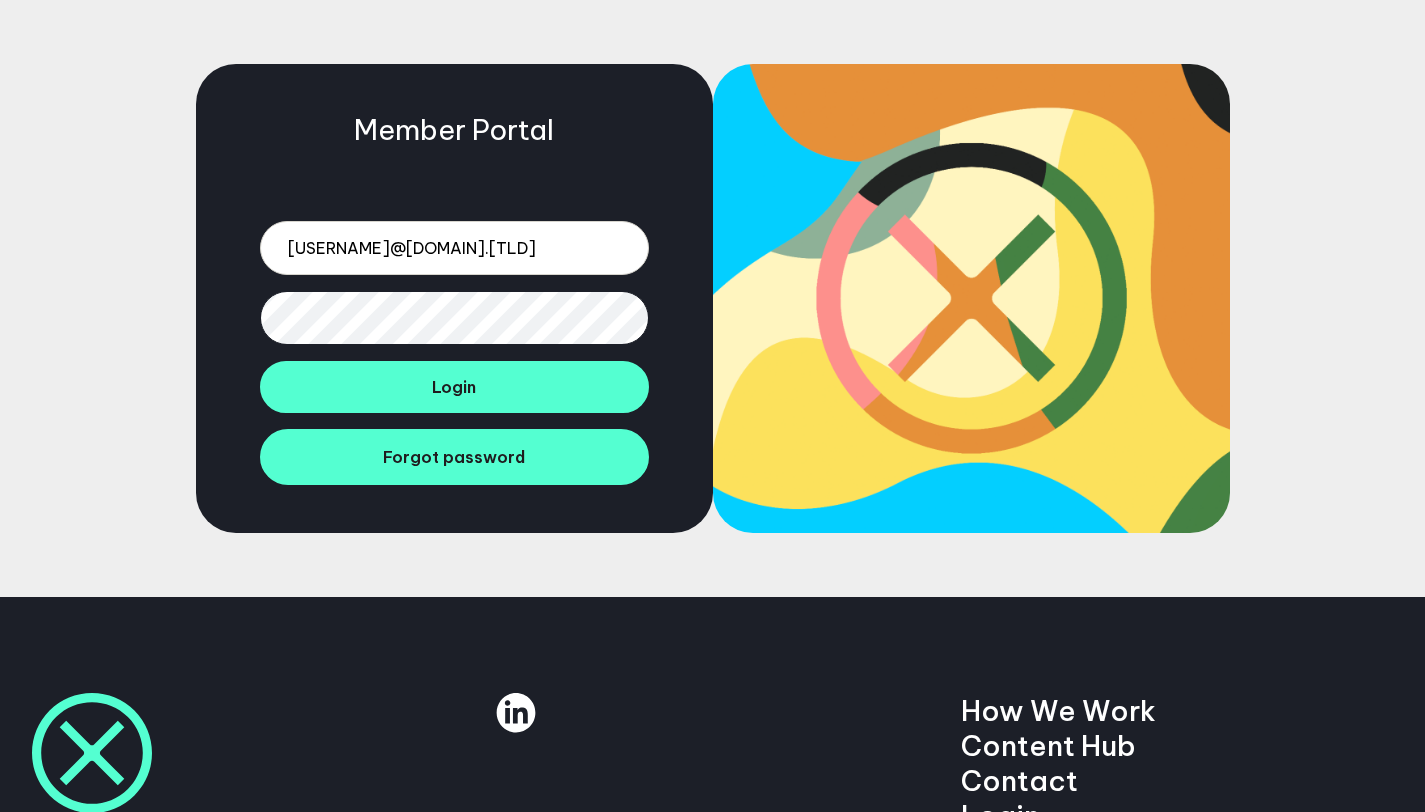 click on "Login" at bounding box center (454, 387) 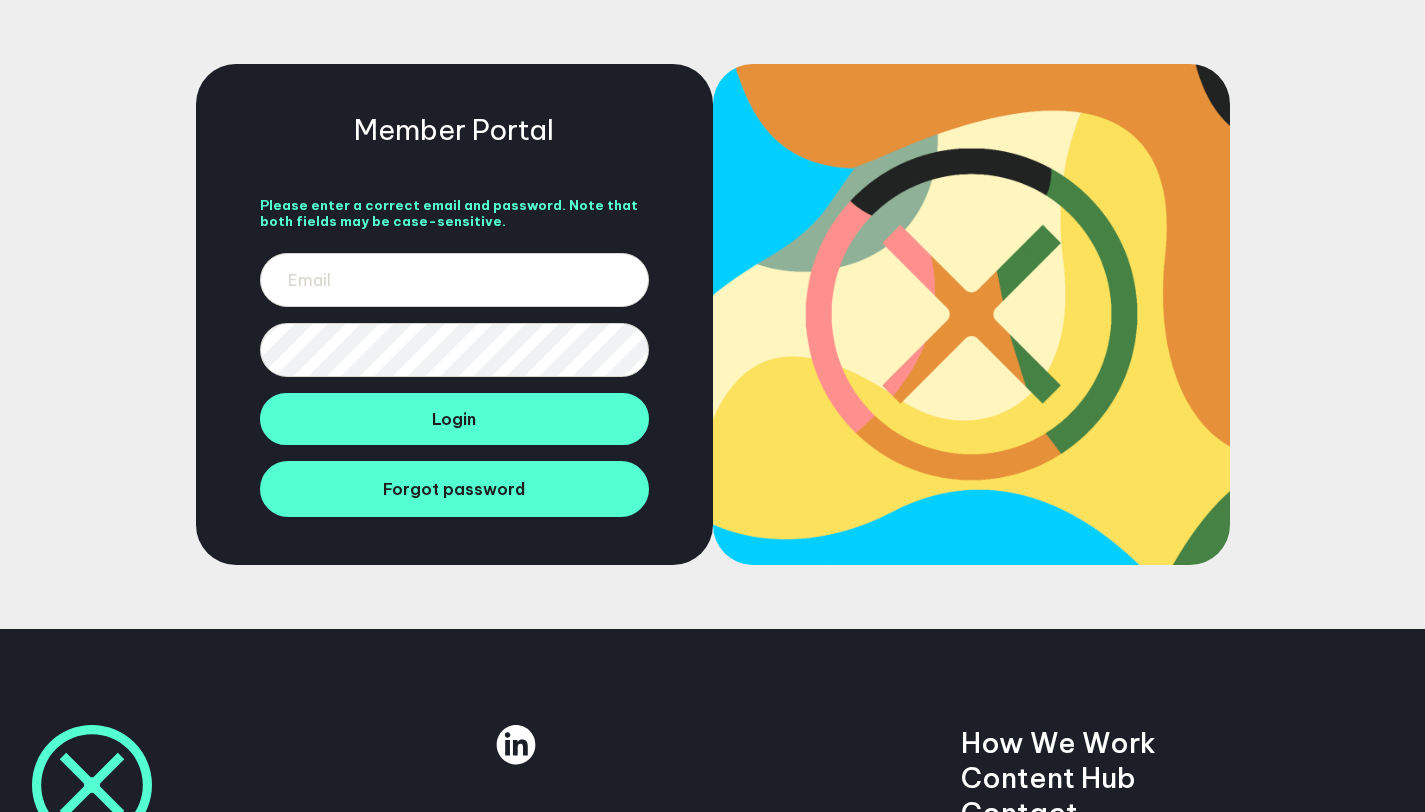 scroll, scrollTop: 0, scrollLeft: 0, axis: both 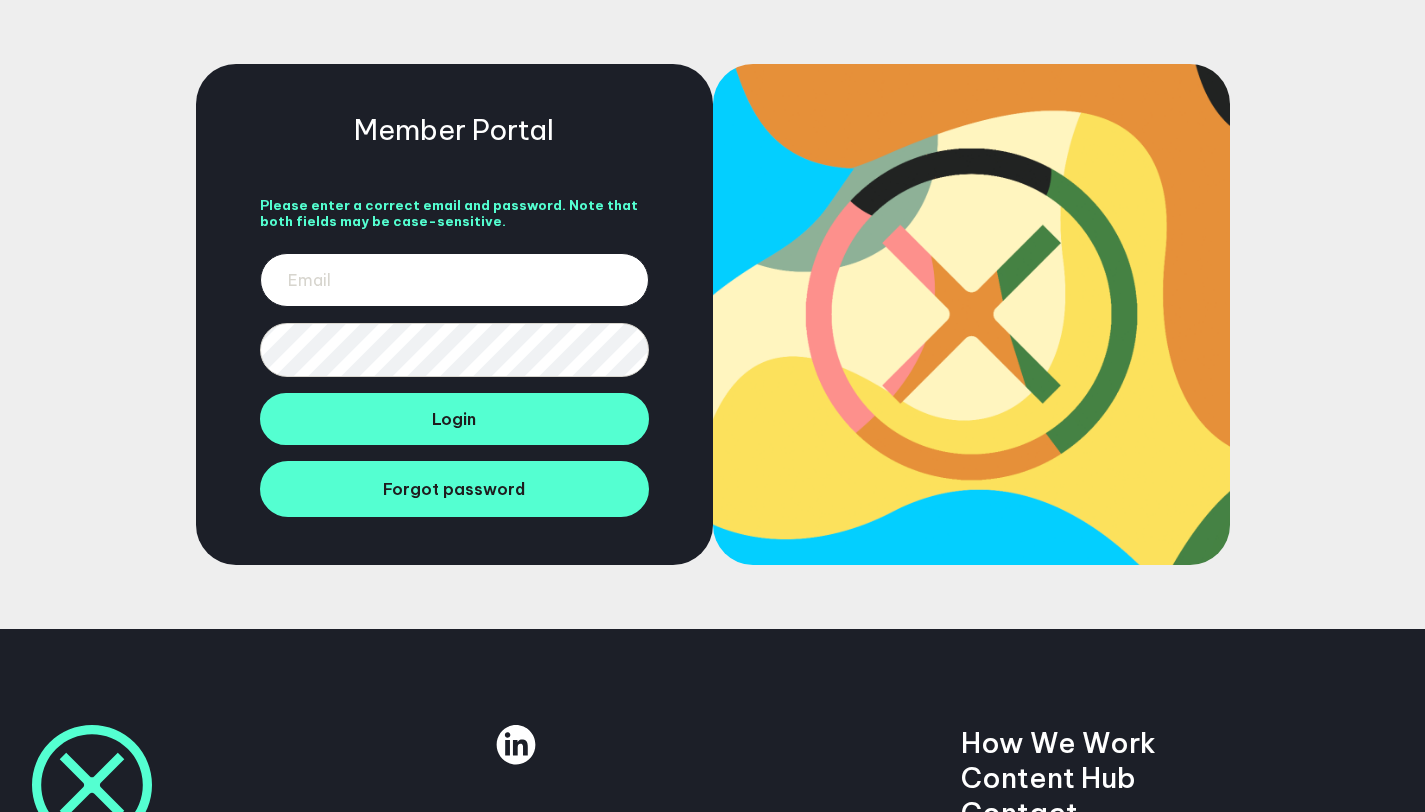 click at bounding box center (454, 280) 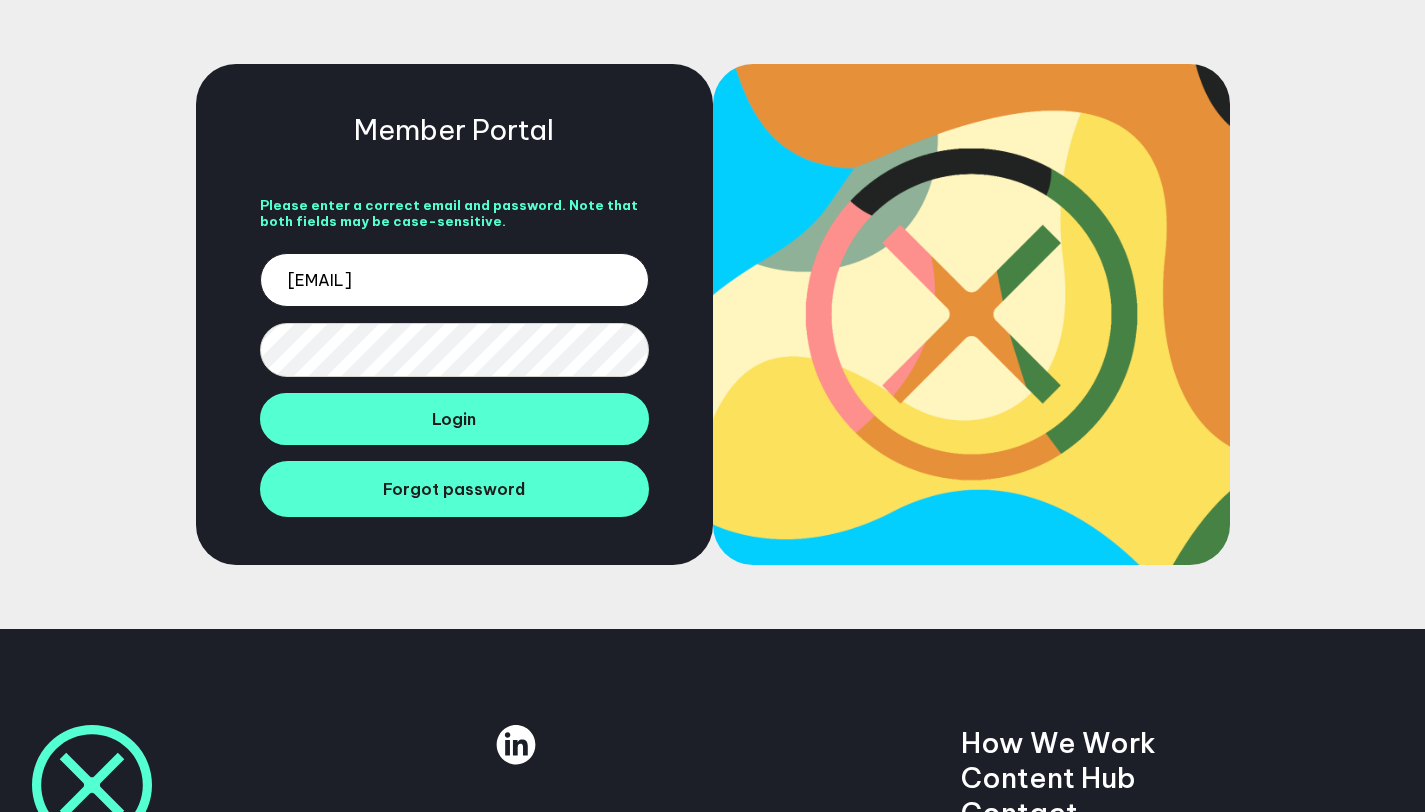 type on "[USERNAME]@[DOMAIN].[TLD]" 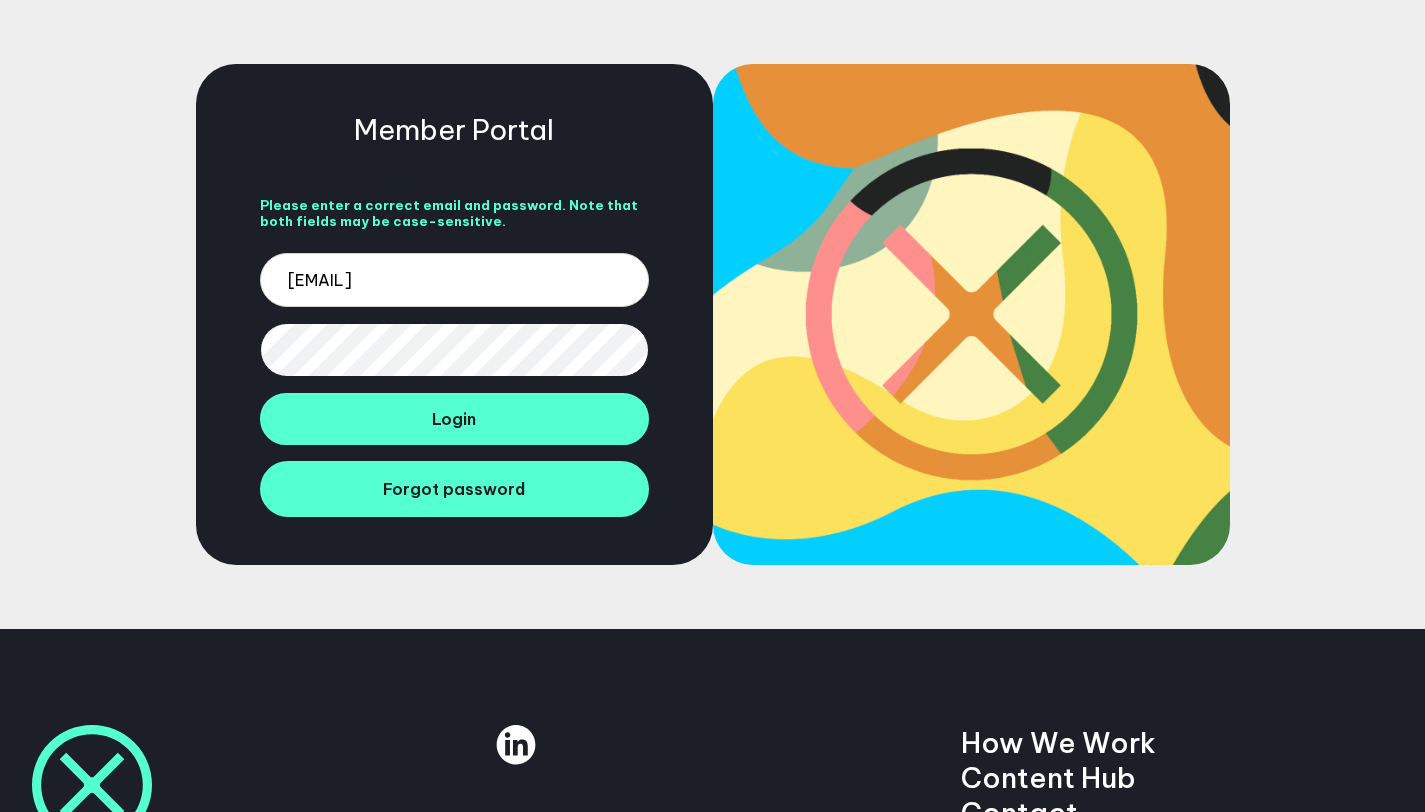 click on "Login" at bounding box center (454, 419) 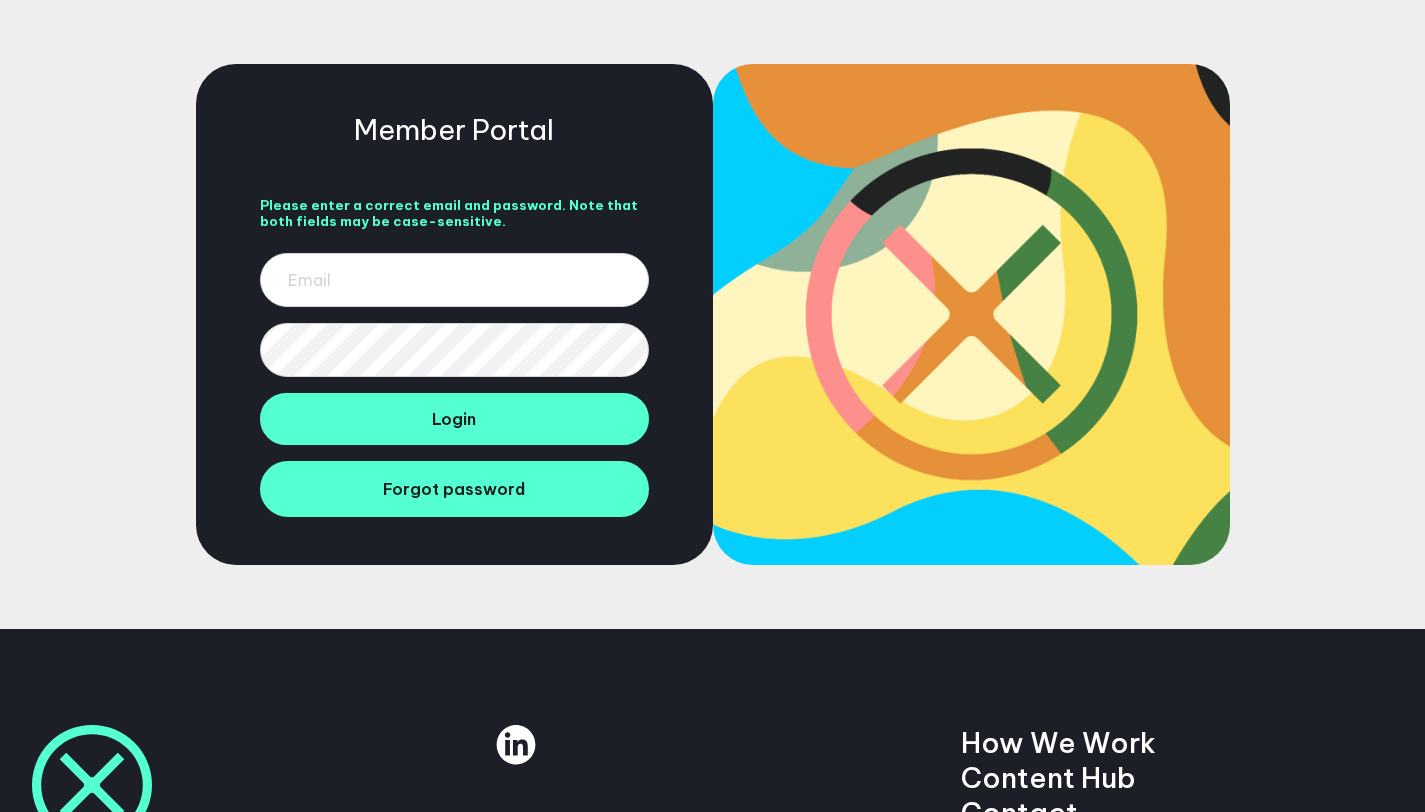 scroll, scrollTop: 0, scrollLeft: 0, axis: both 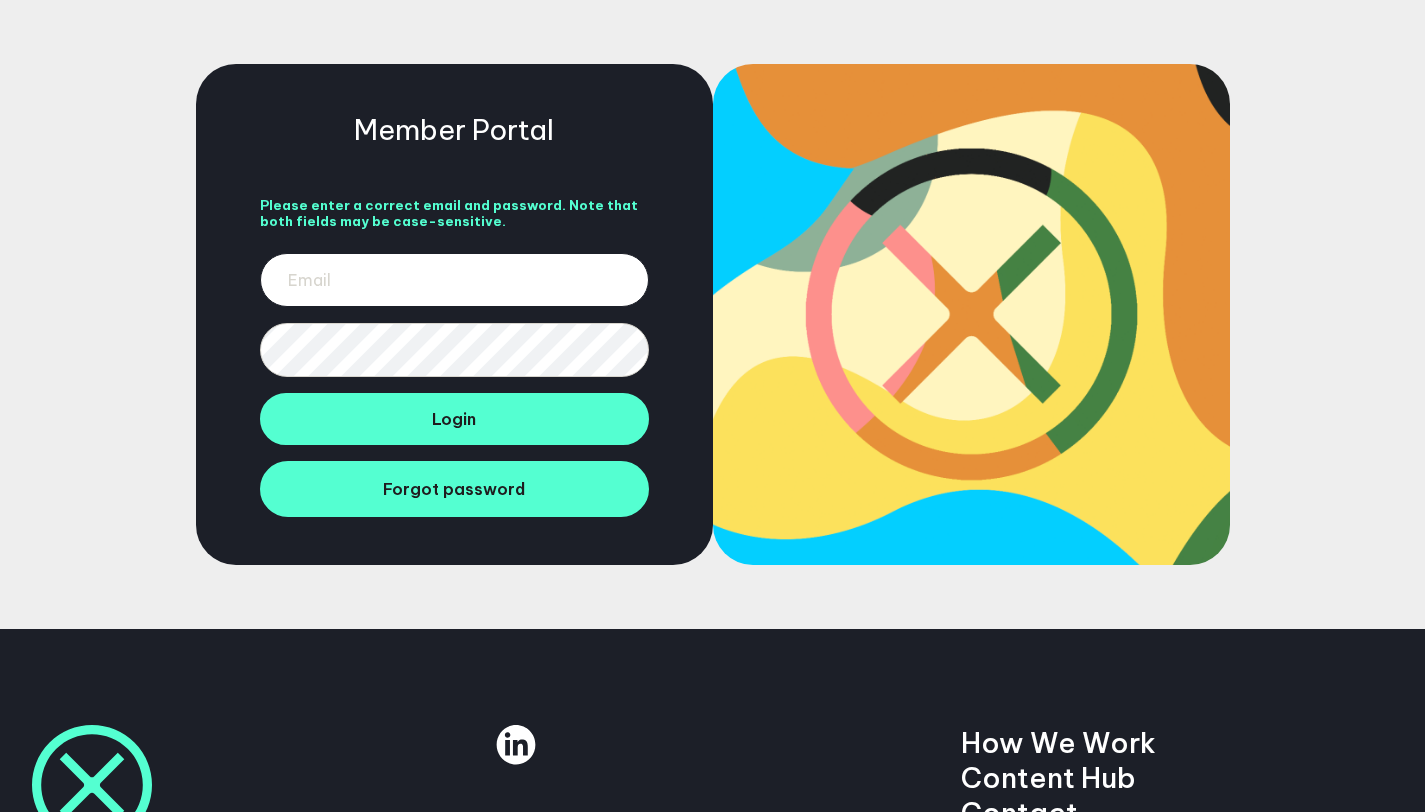 click at bounding box center [454, 280] 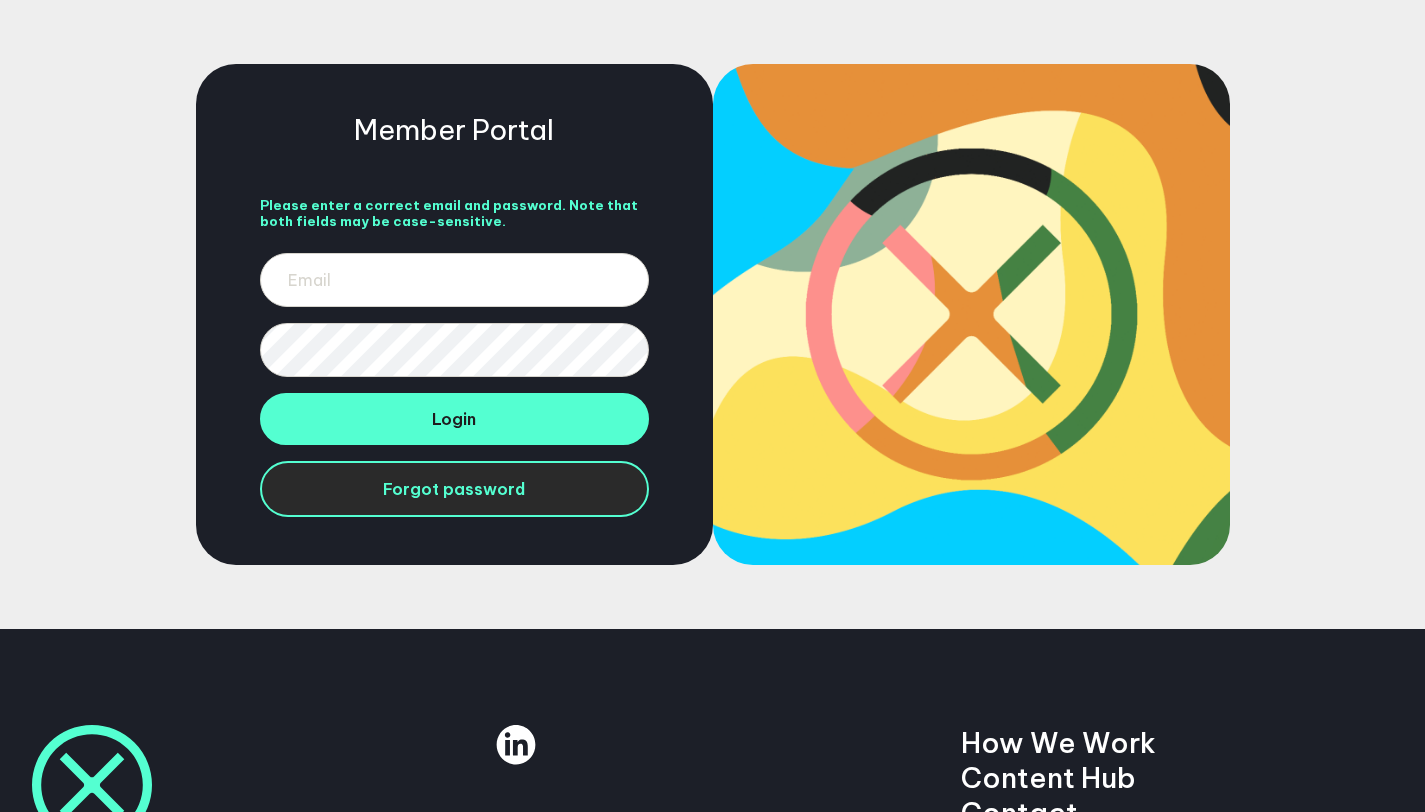 click on "Forgot password" at bounding box center [454, 489] 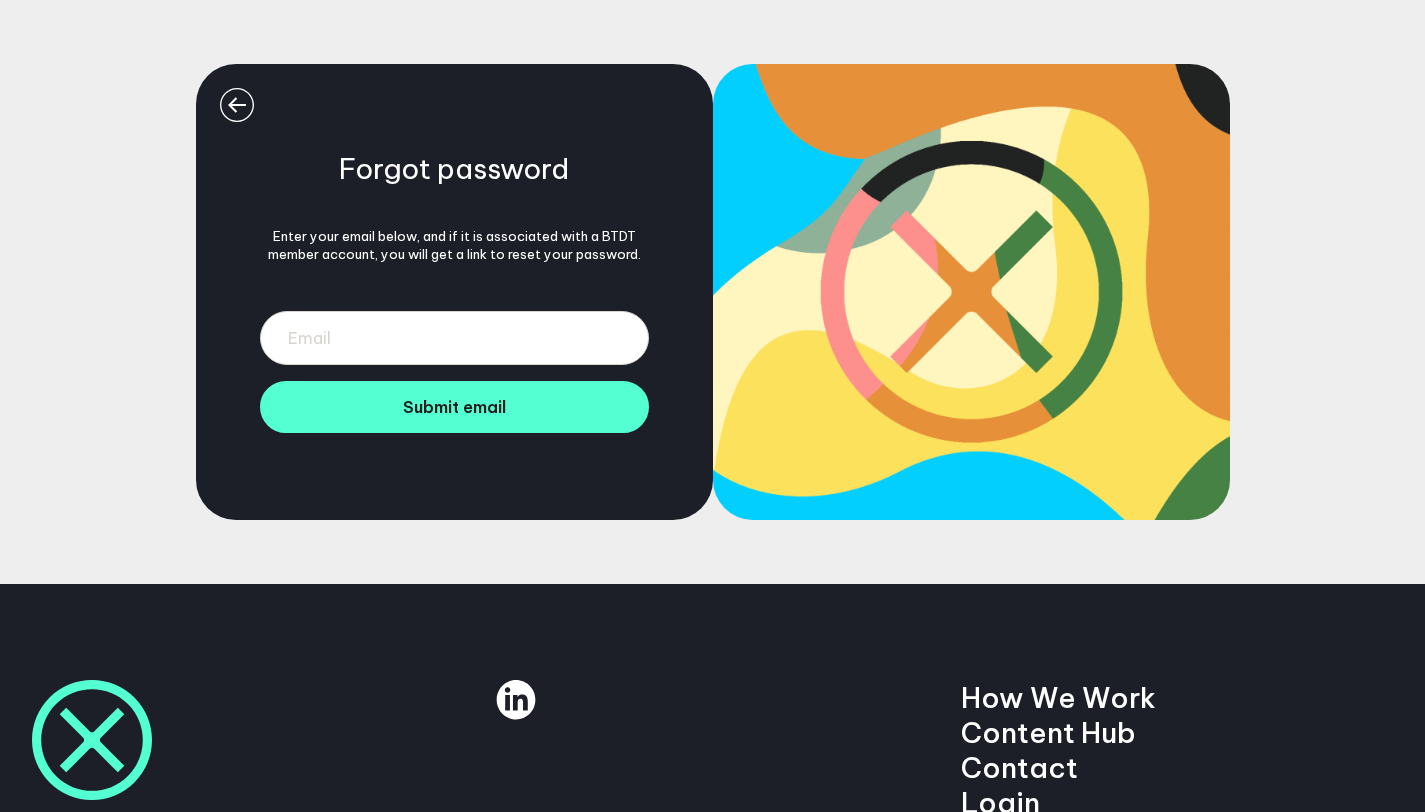 scroll, scrollTop: 0, scrollLeft: 0, axis: both 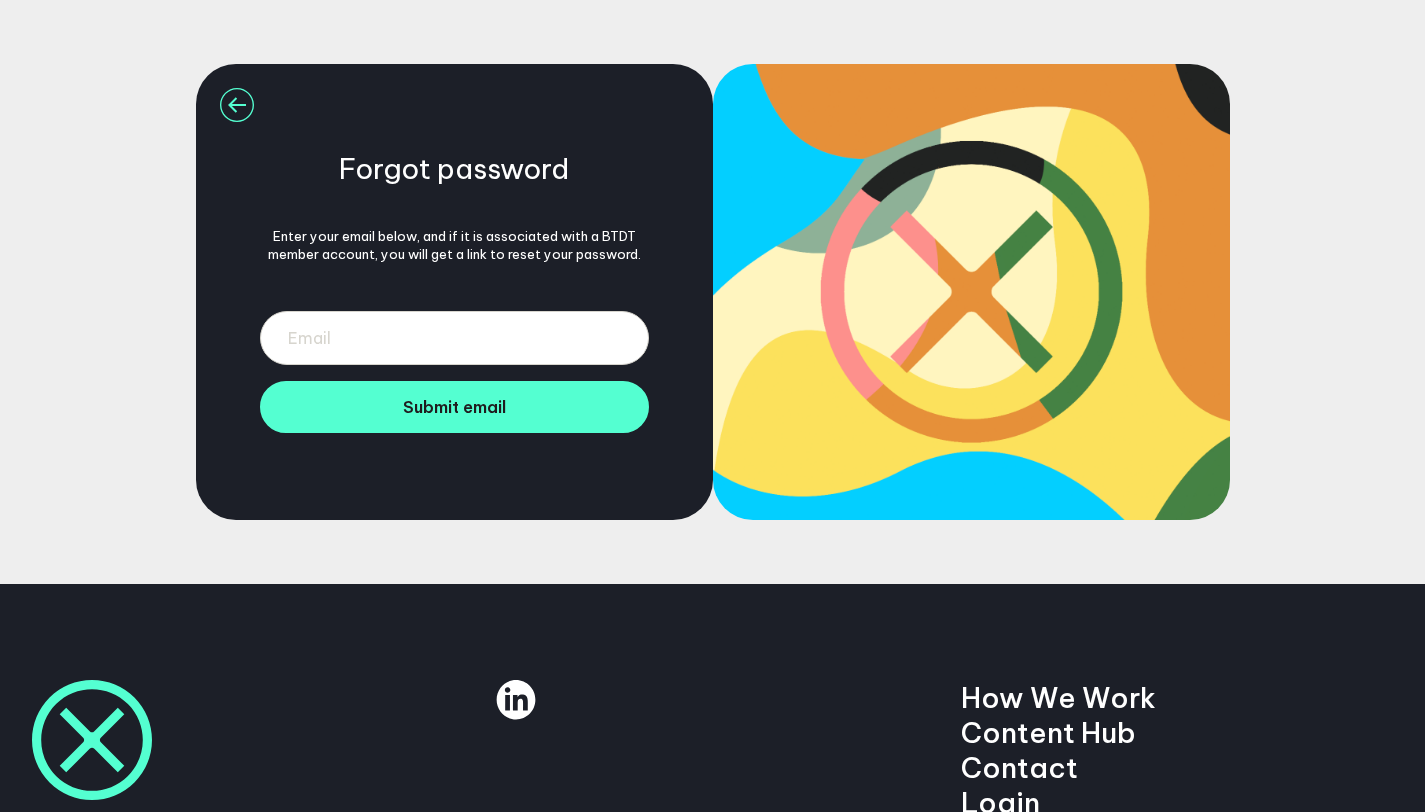click on "Open settings" at bounding box center (237, 105) 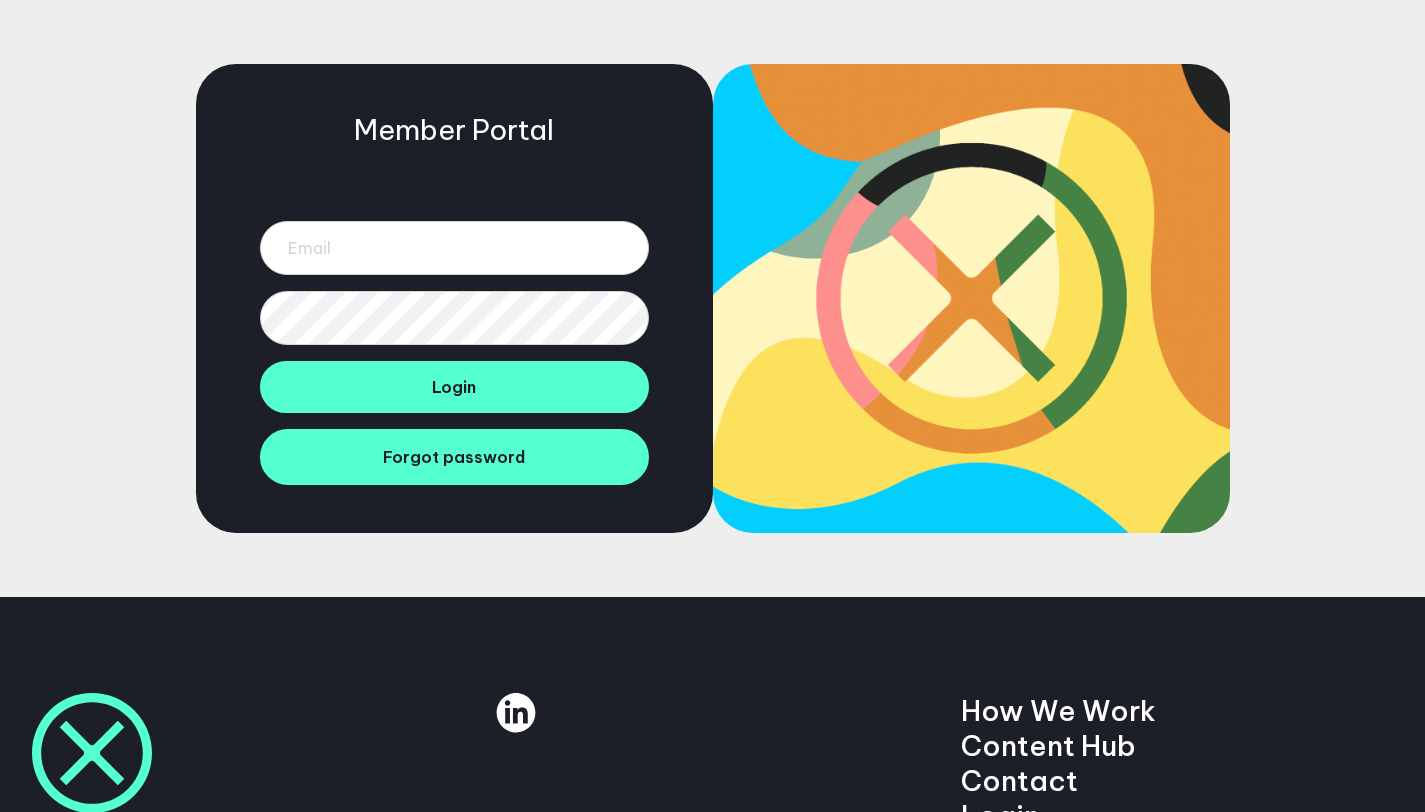 scroll, scrollTop: 0, scrollLeft: 0, axis: both 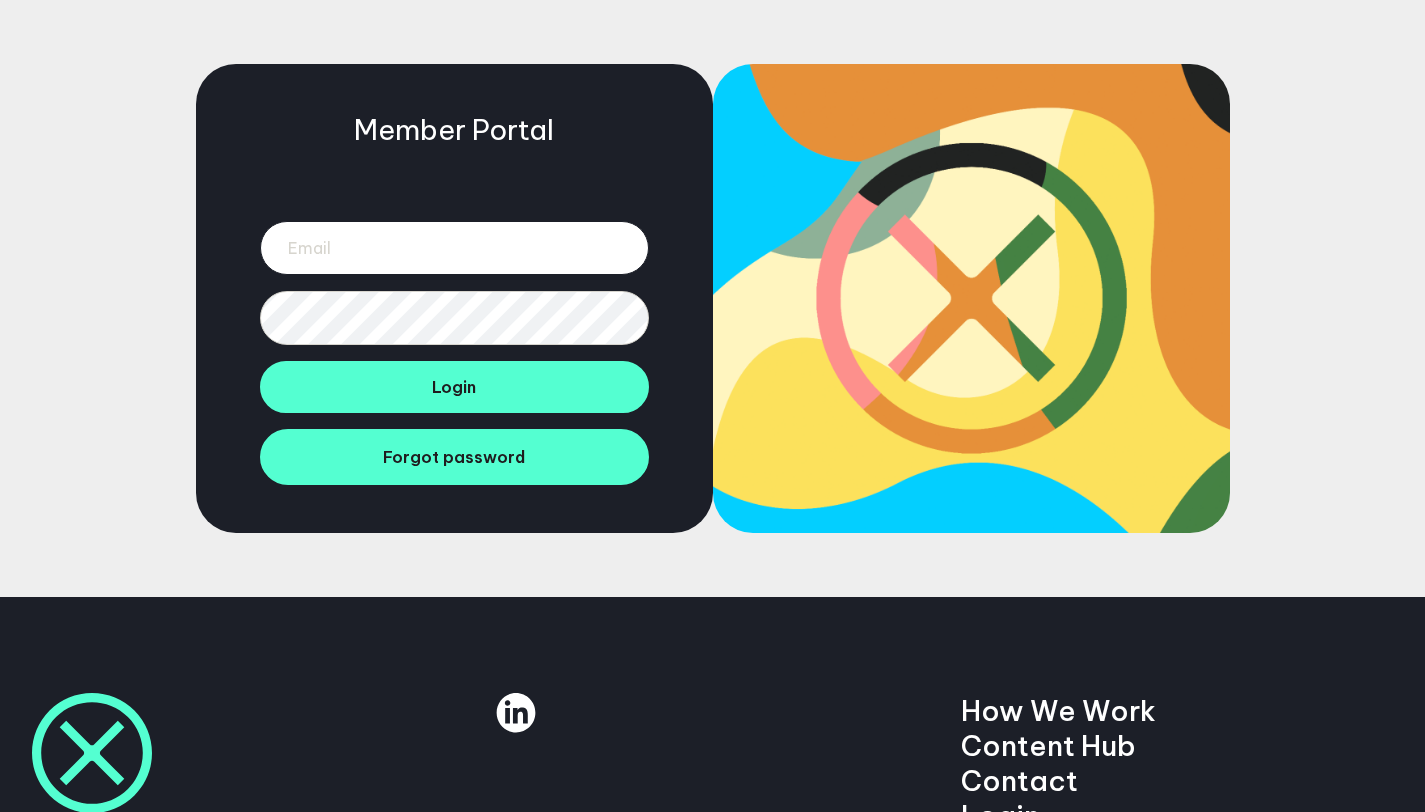 click at bounding box center (454, 248) 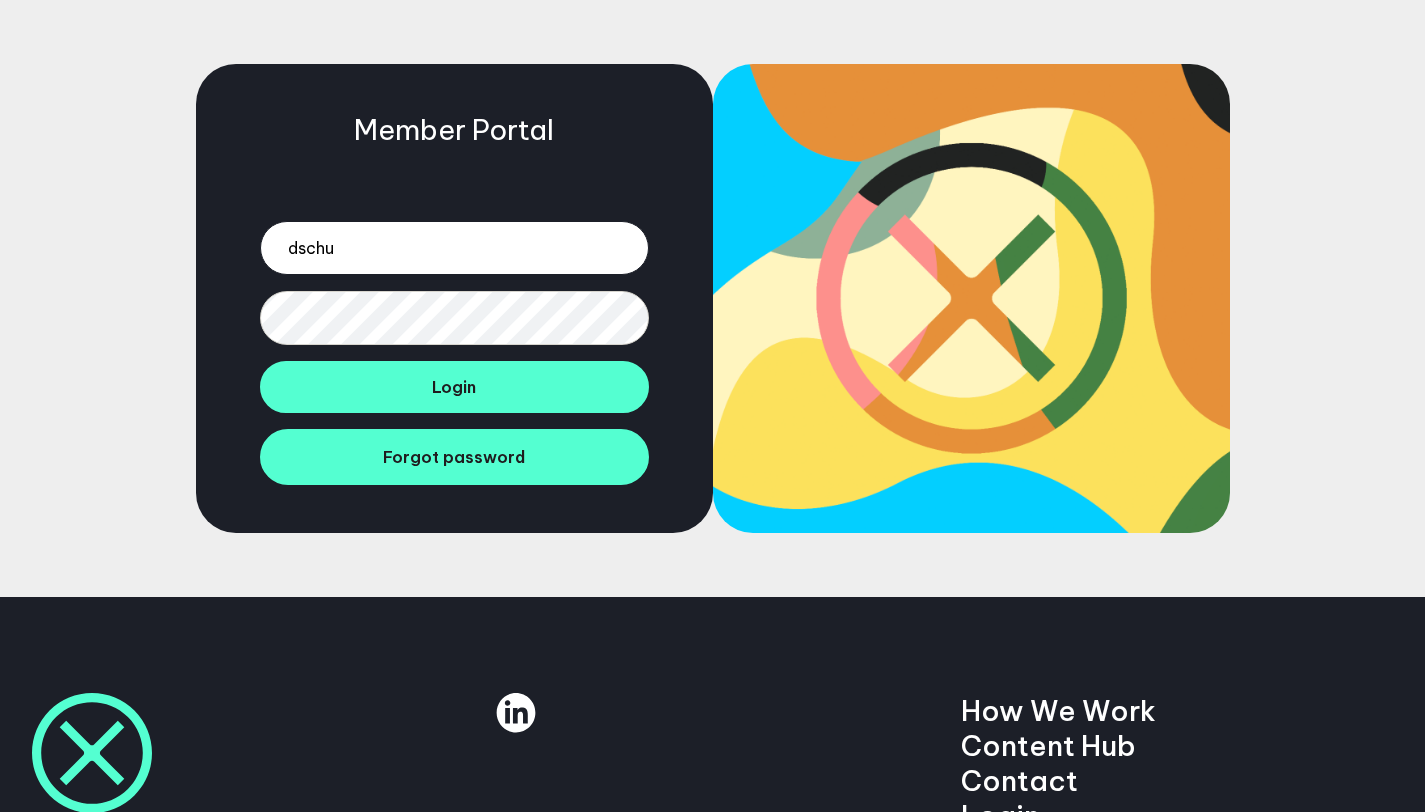 type on "[USERNAME]@example.com" 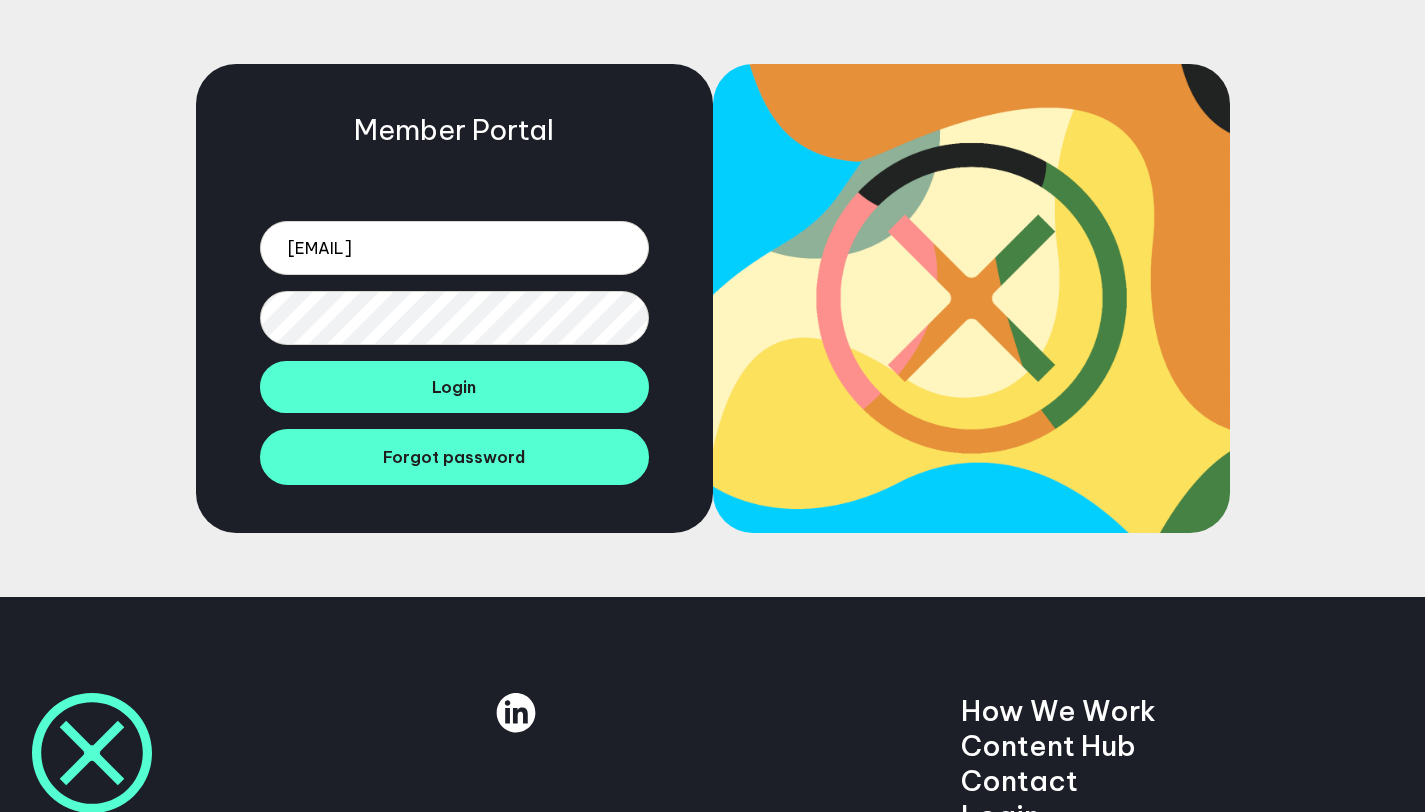click on "Member Portal dschuurm@syr.edu Login Forgot password" at bounding box center [454, 298] 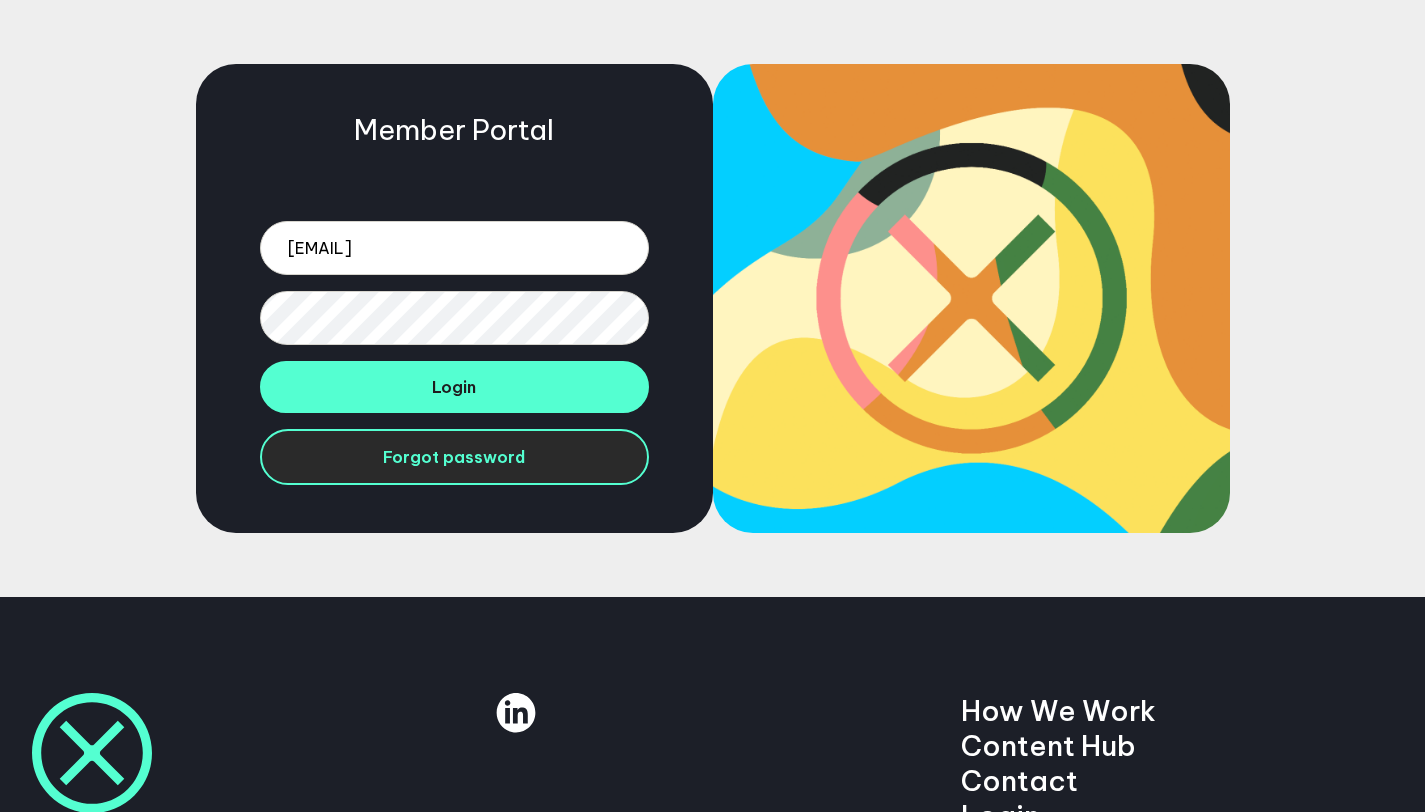click on "Forgot password" at bounding box center (454, 457) 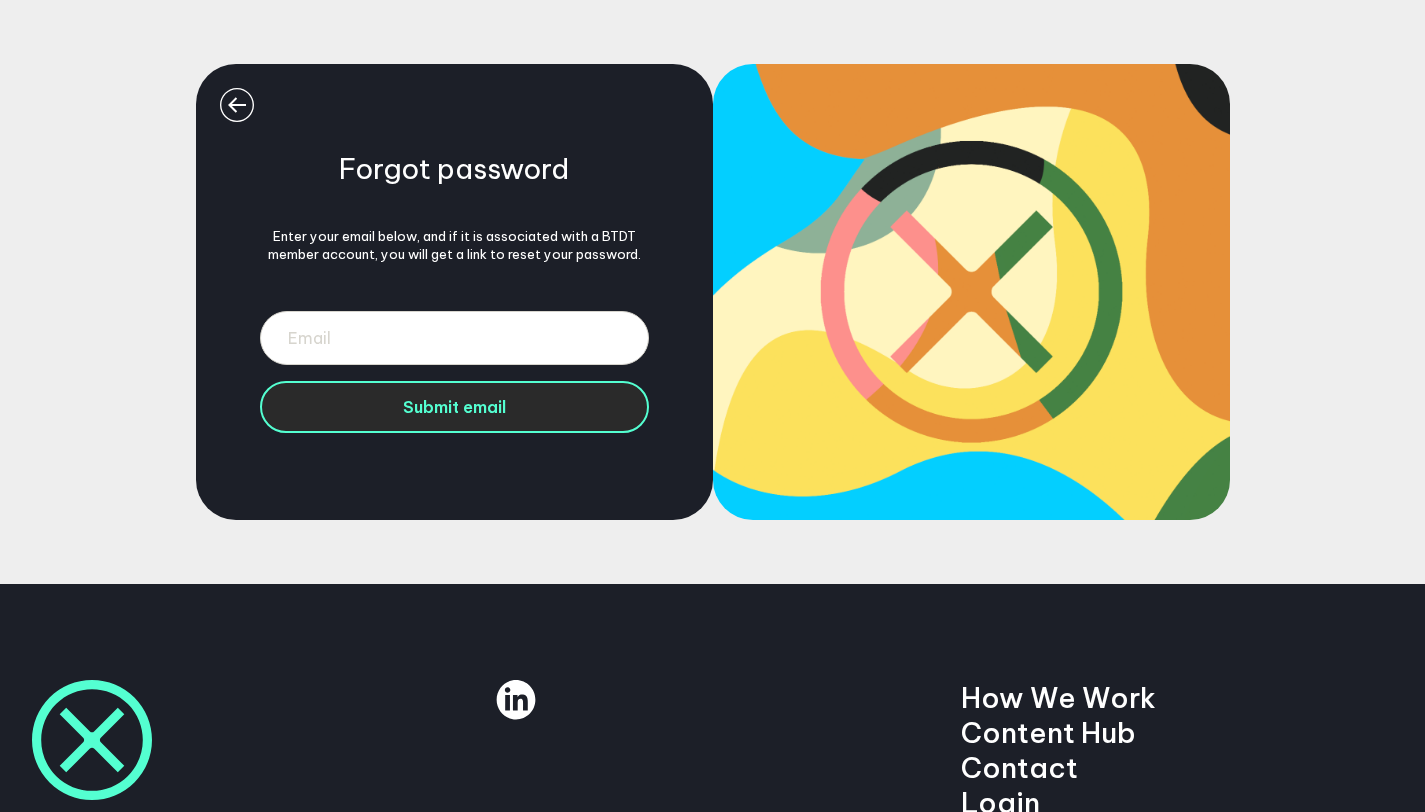scroll, scrollTop: 0, scrollLeft: 0, axis: both 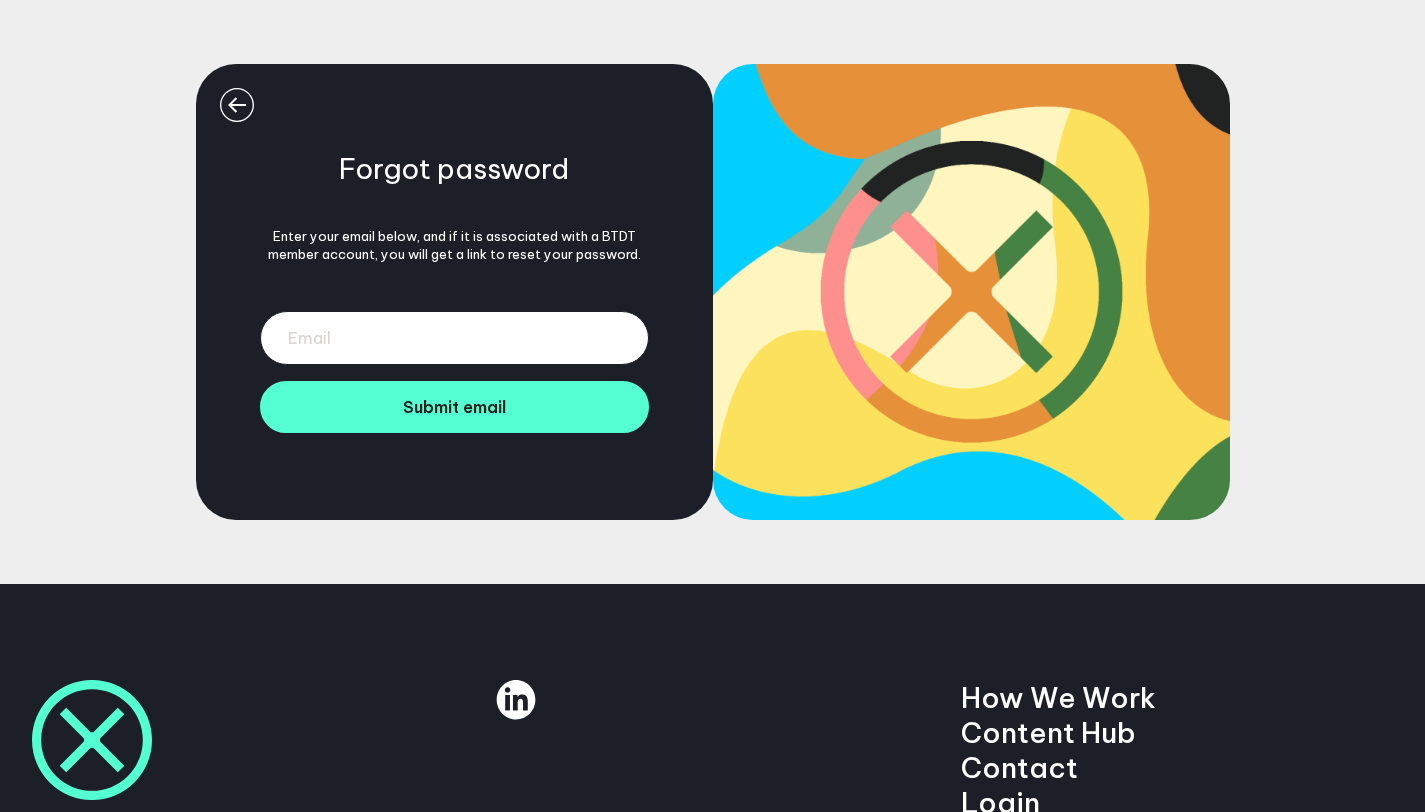 click at bounding box center (454, 338) 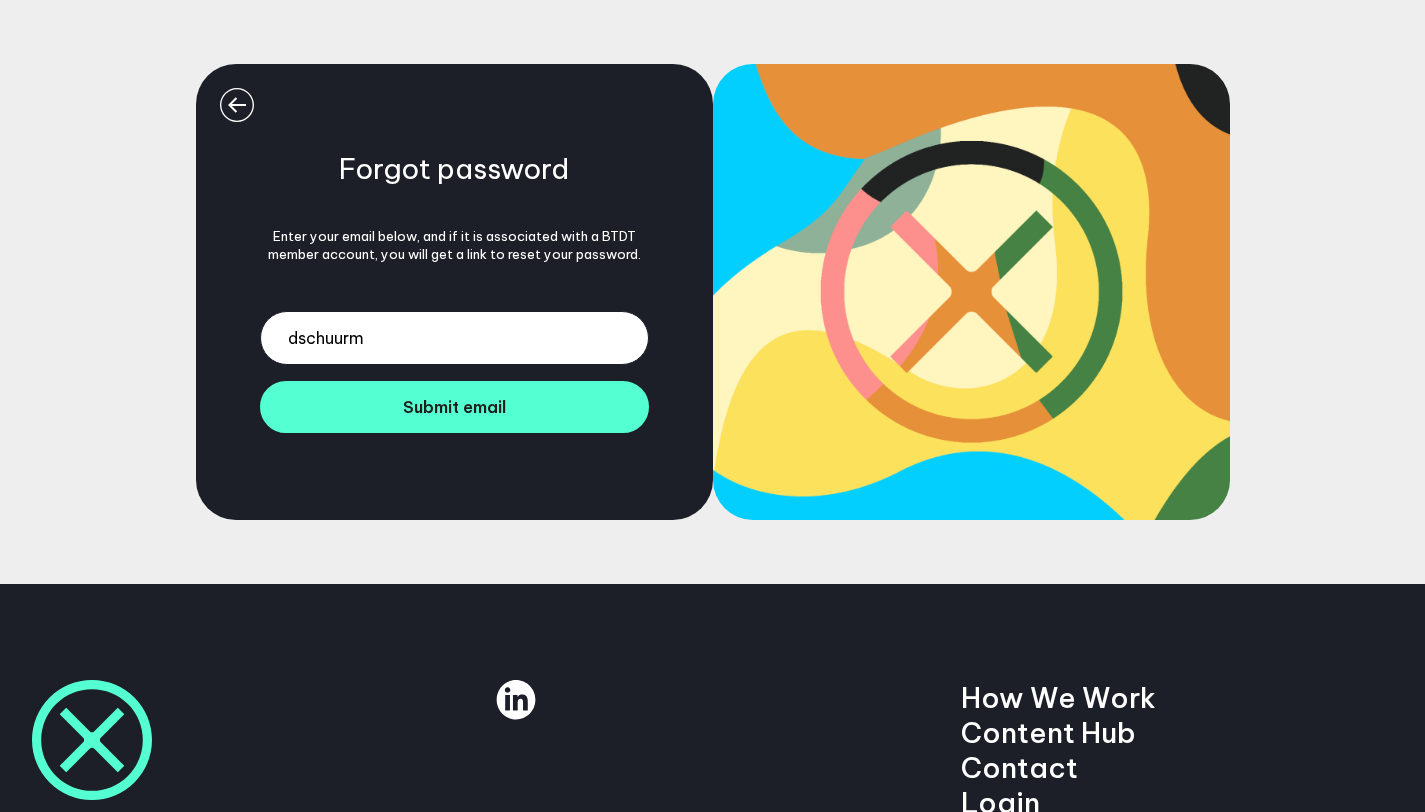 type on "[USERNAME]@example.com" 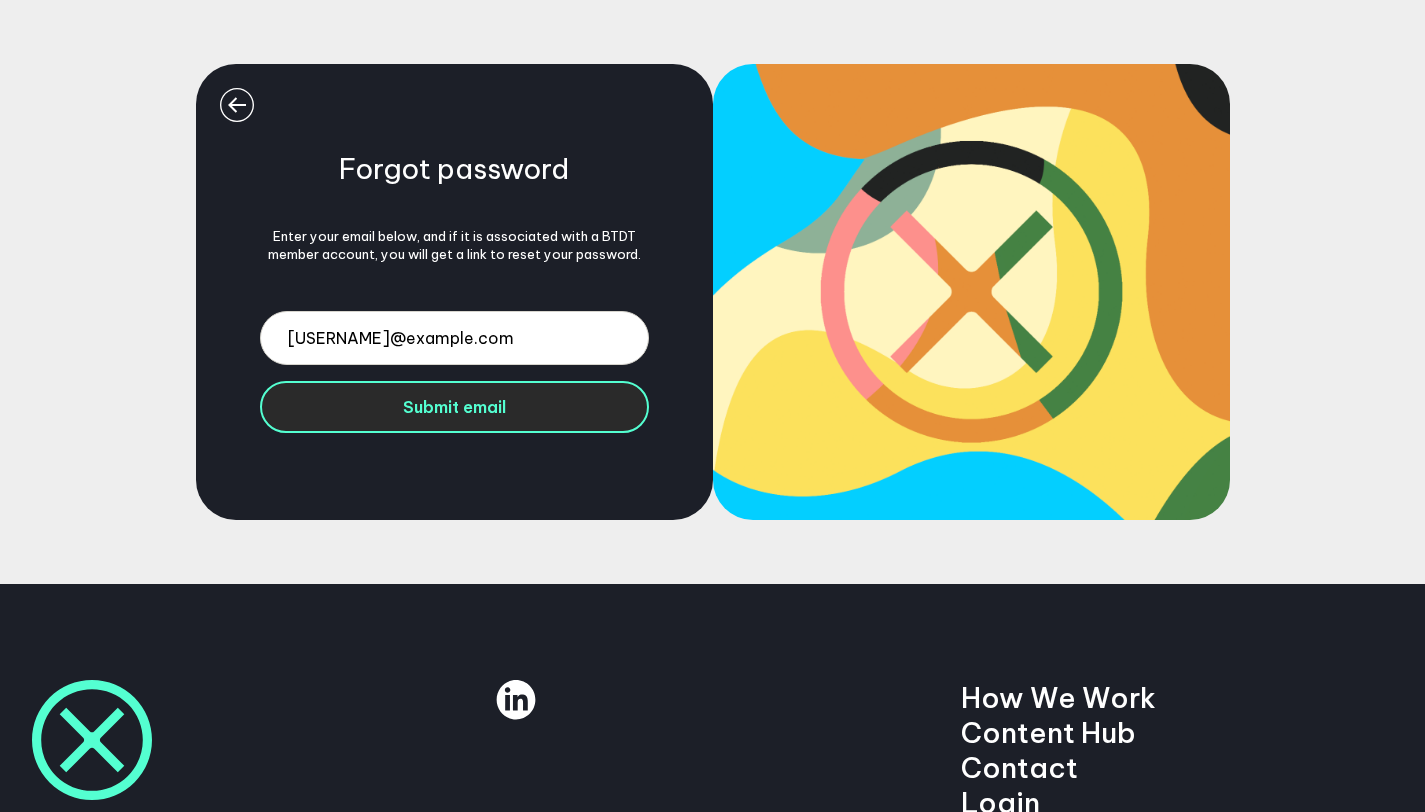 click on "Submit email" at bounding box center (454, 407) 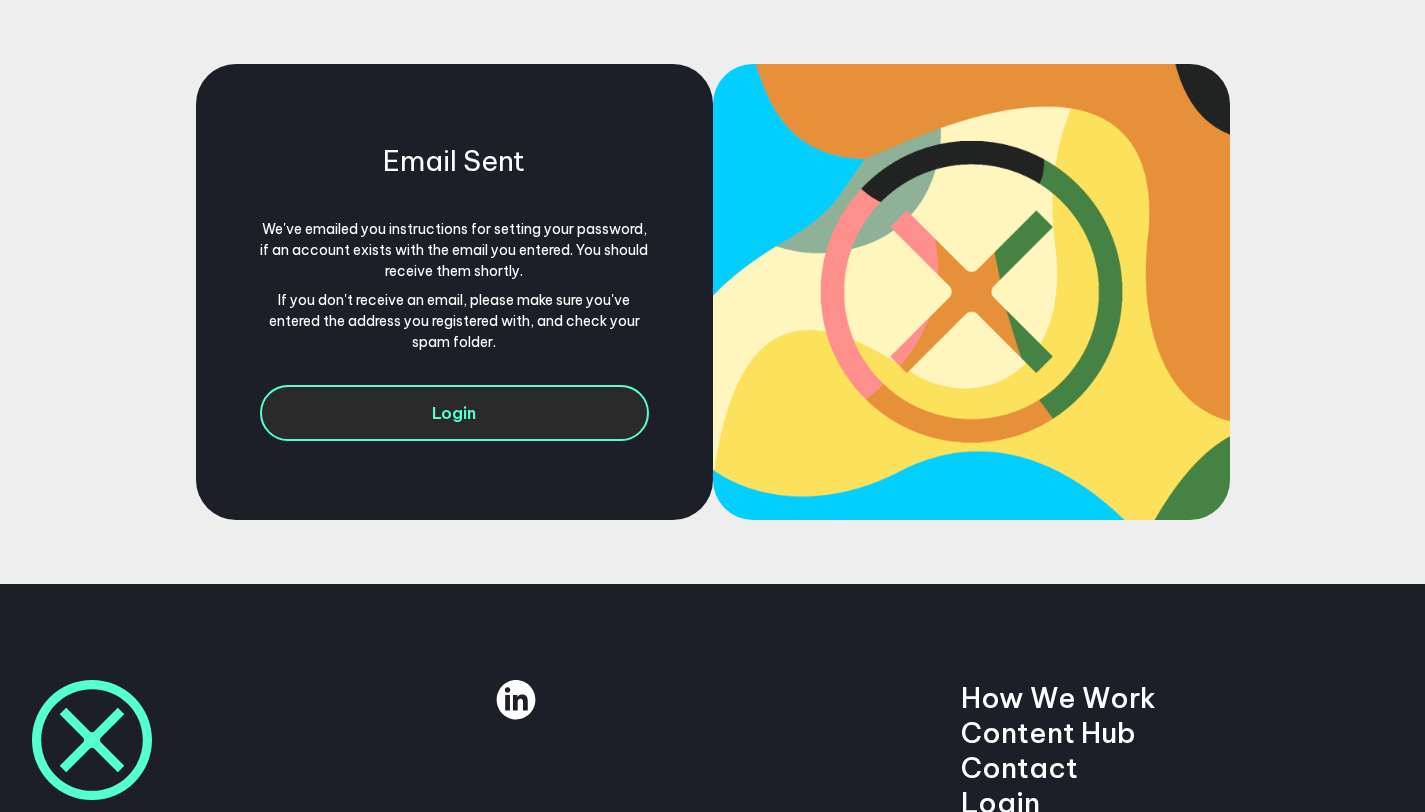 scroll, scrollTop: 0, scrollLeft: 0, axis: both 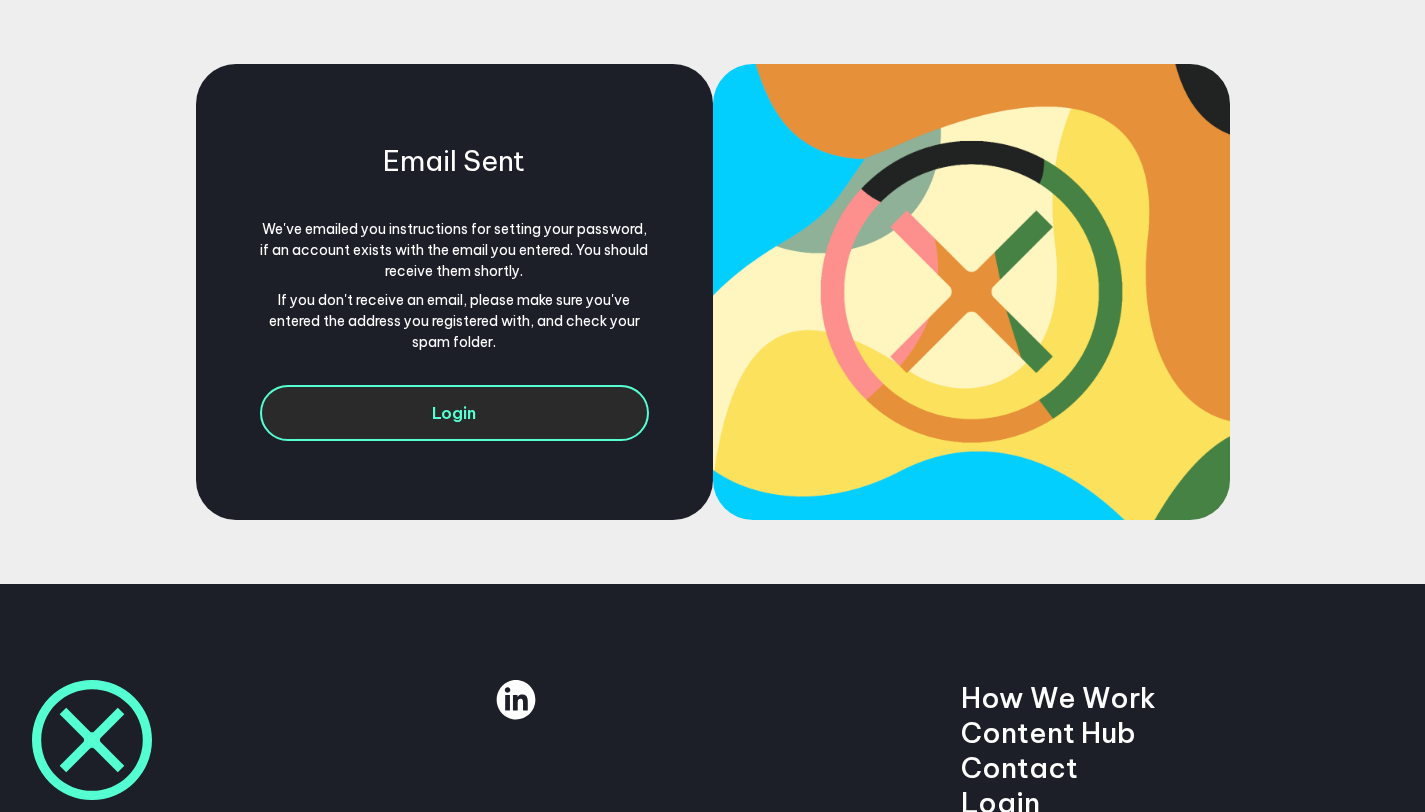 click on "Login" at bounding box center [454, 413] 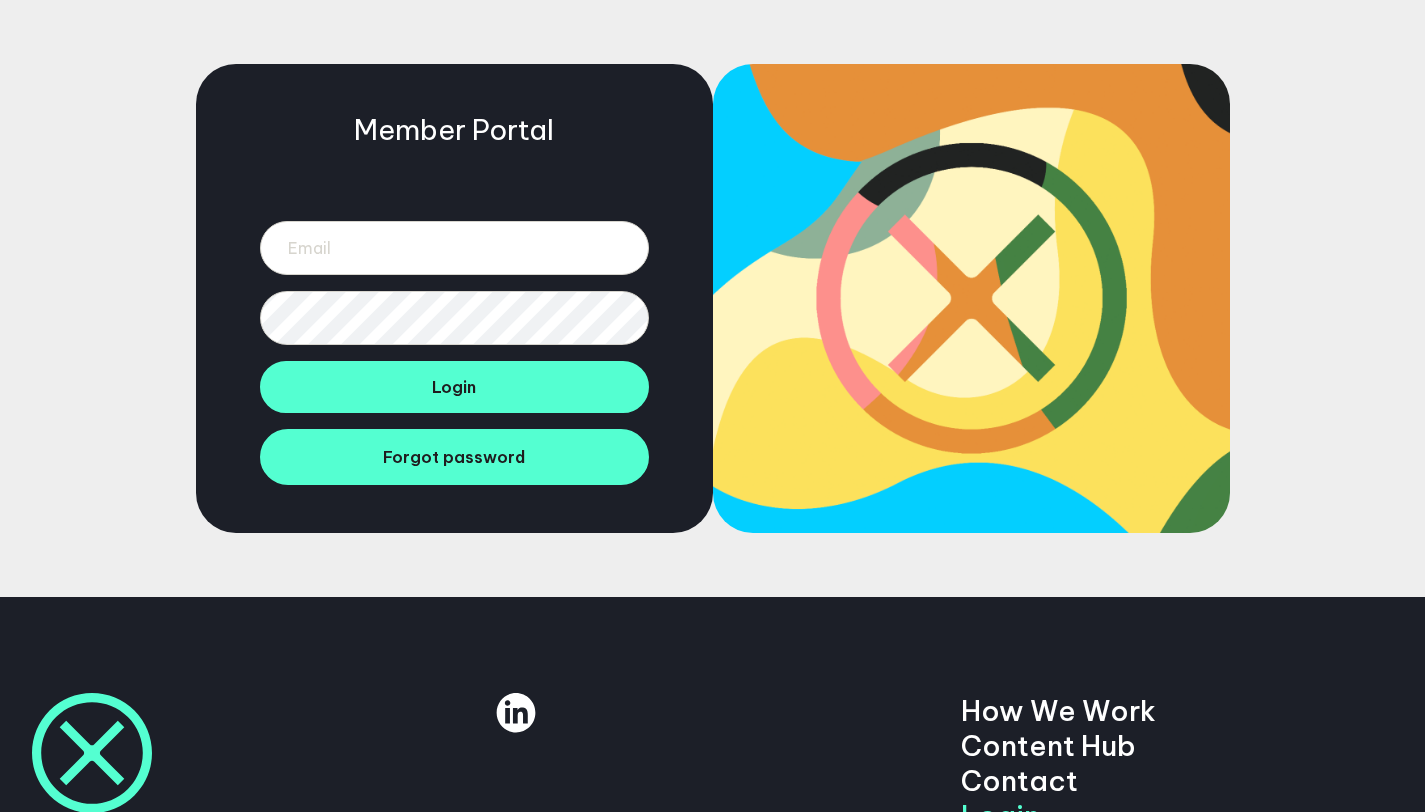 scroll, scrollTop: 0, scrollLeft: 0, axis: both 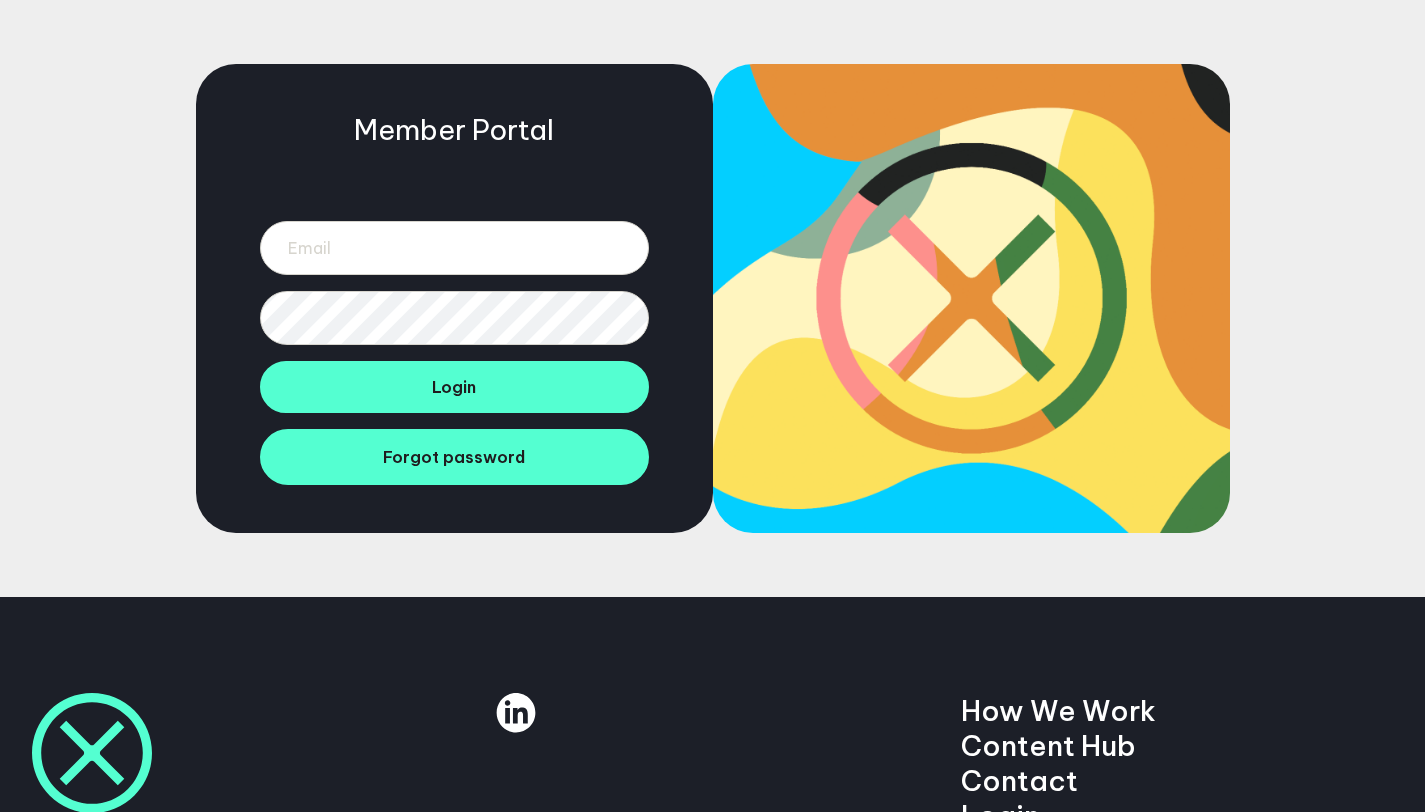 click at bounding box center (454, 267) 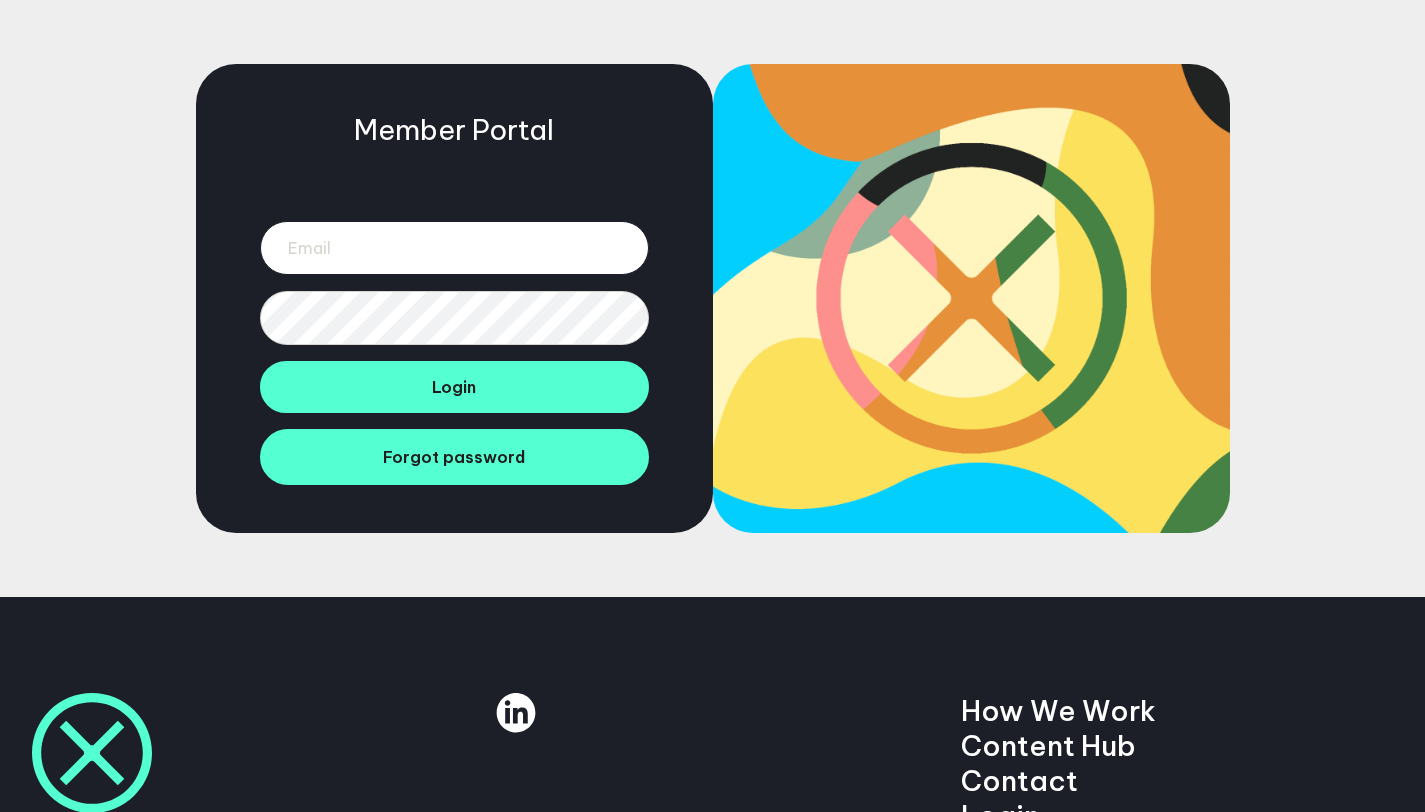 click at bounding box center [454, 248] 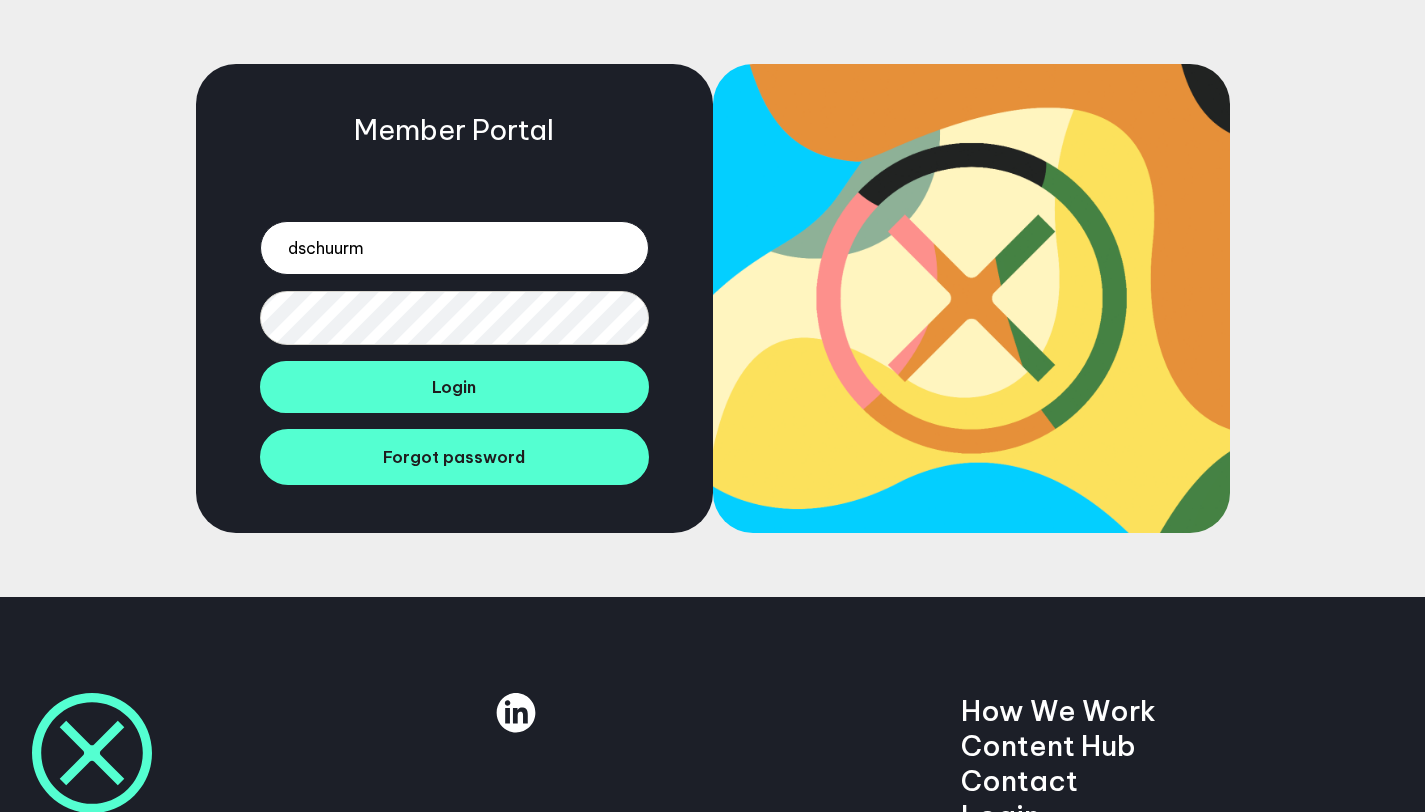 type on "[USERNAME]@example.com" 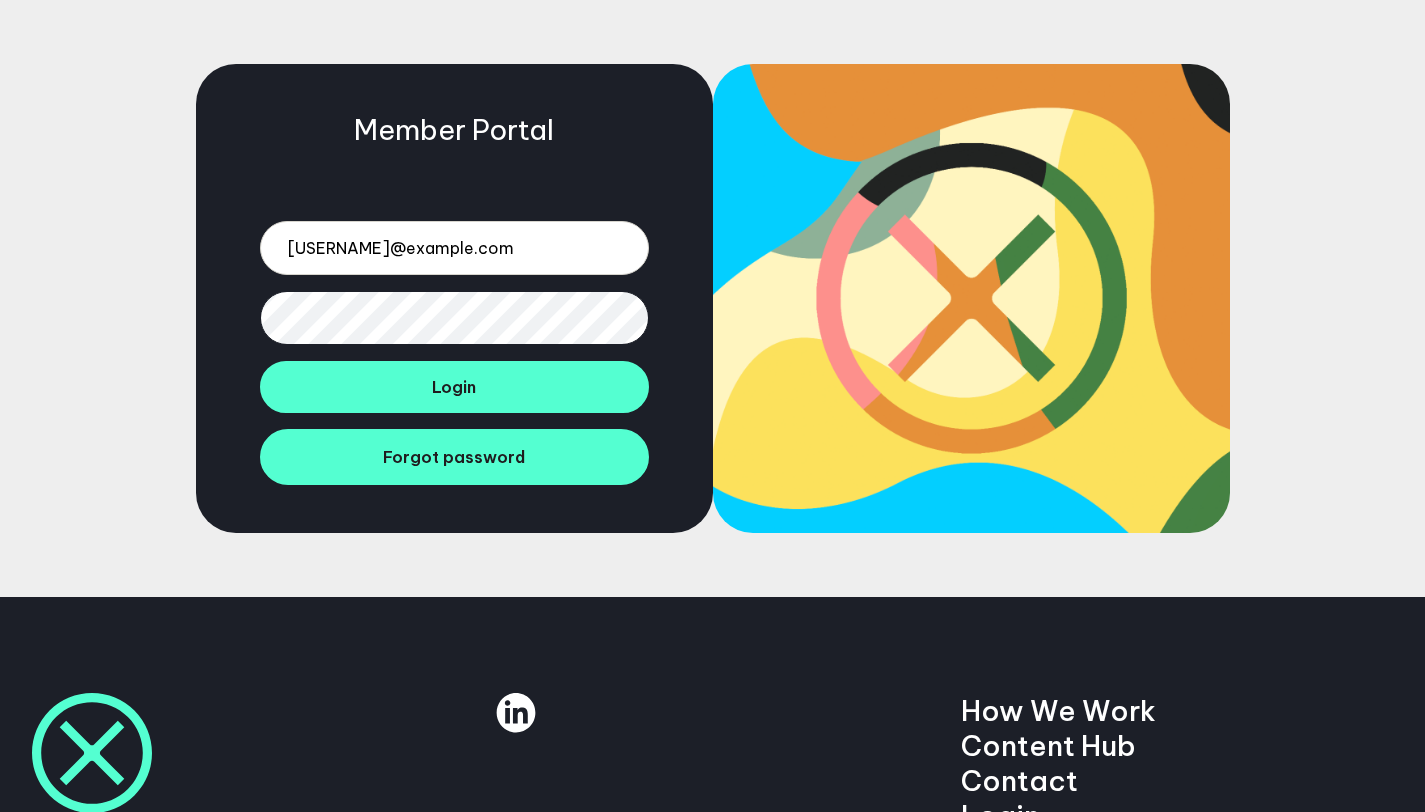 click on "Login" at bounding box center (454, 387) 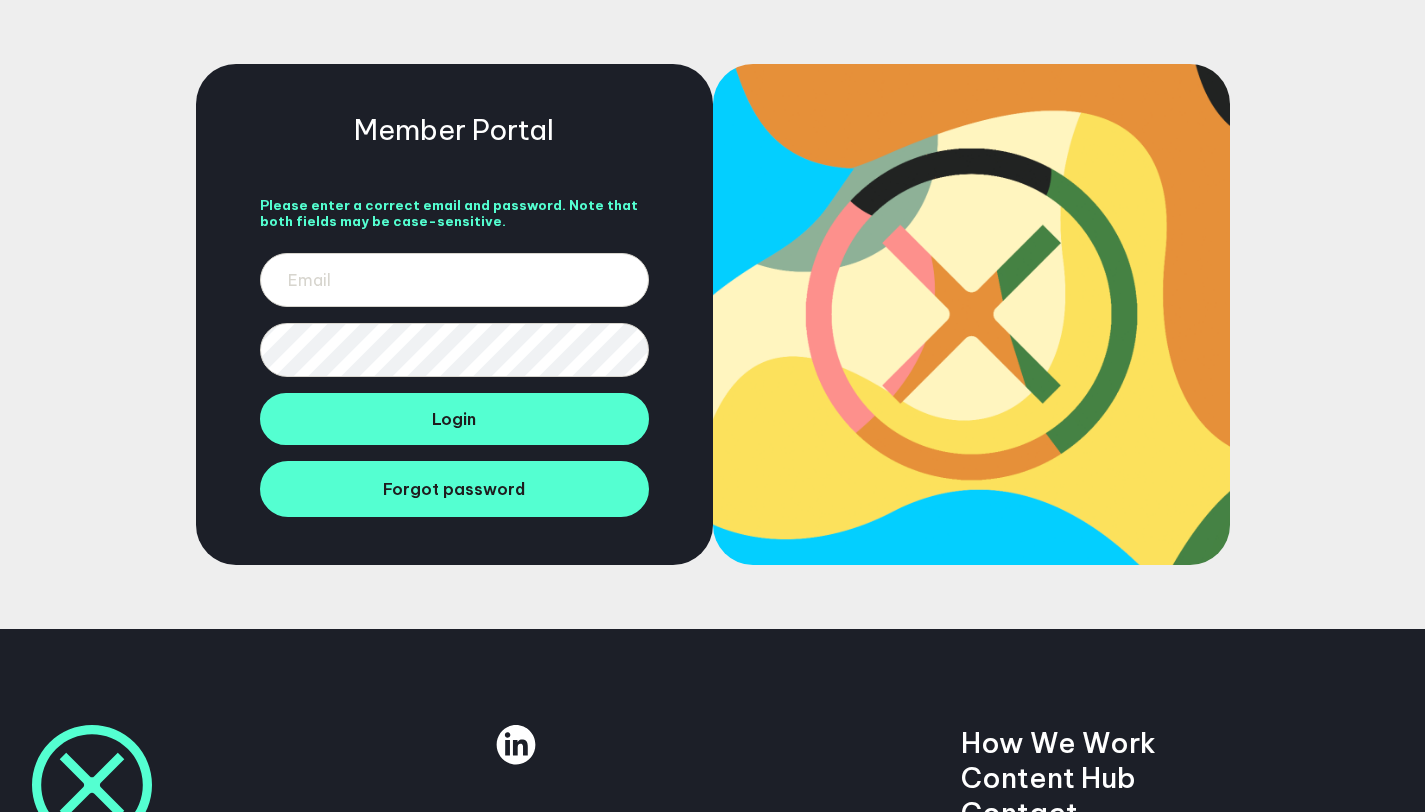 scroll, scrollTop: 0, scrollLeft: 0, axis: both 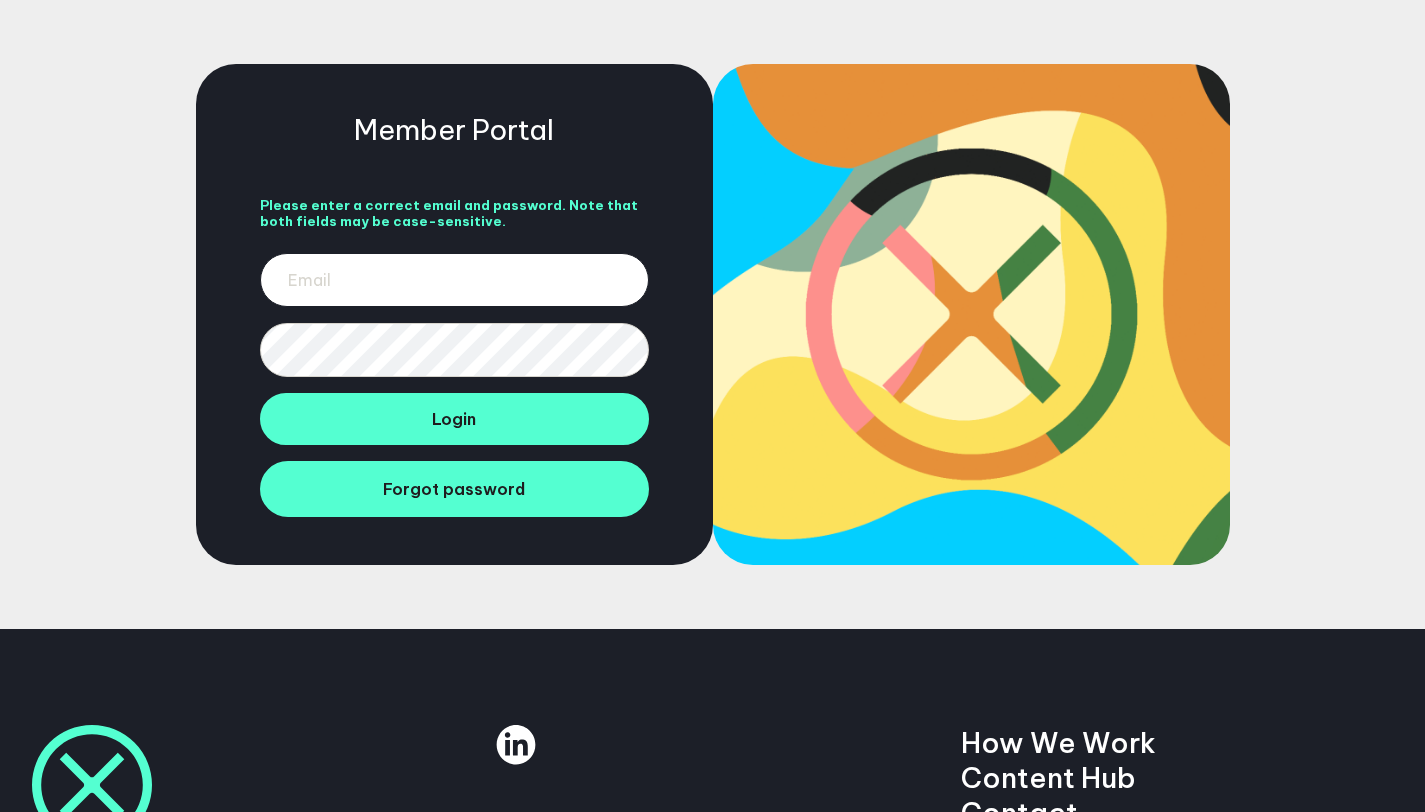 click at bounding box center [454, 280] 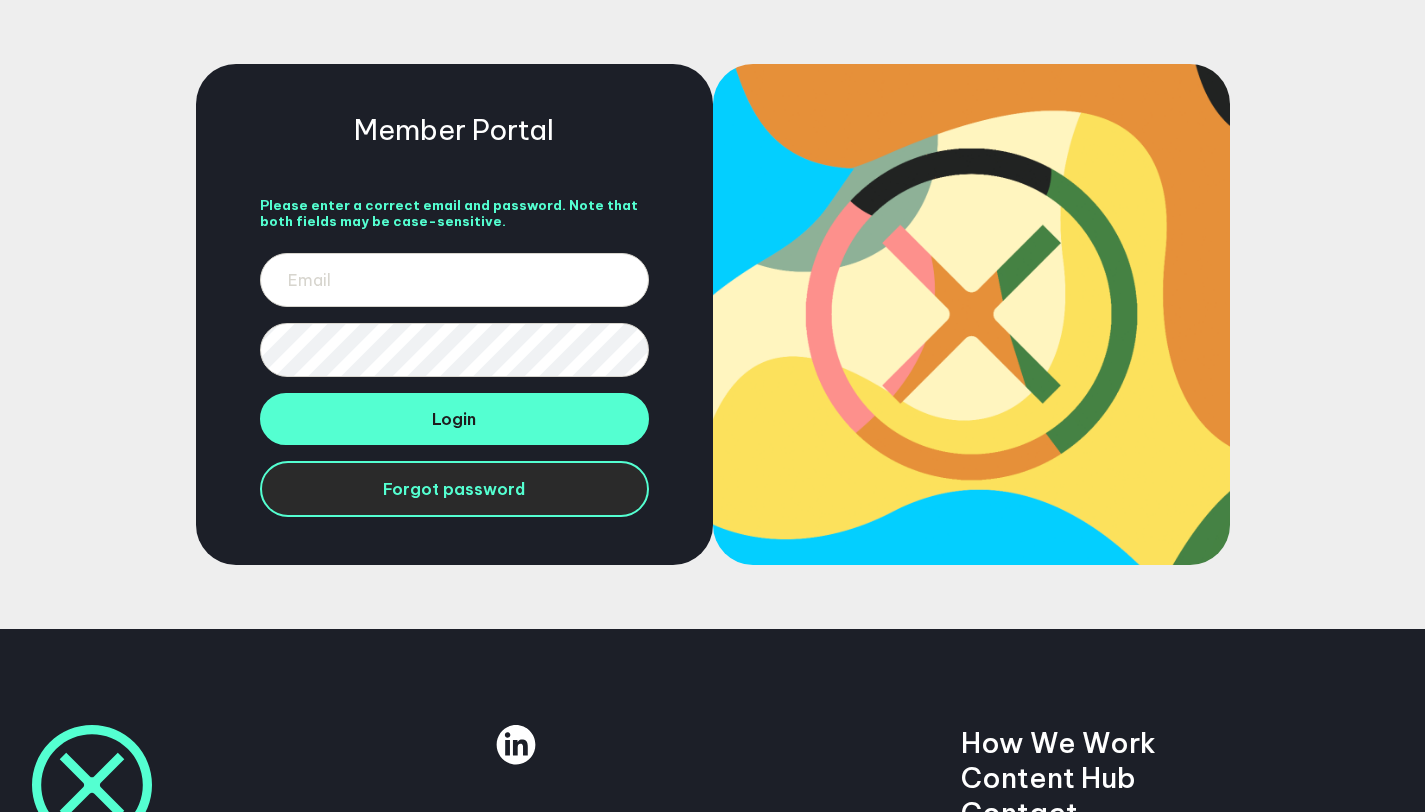 click on "Forgot password" at bounding box center [454, 489] 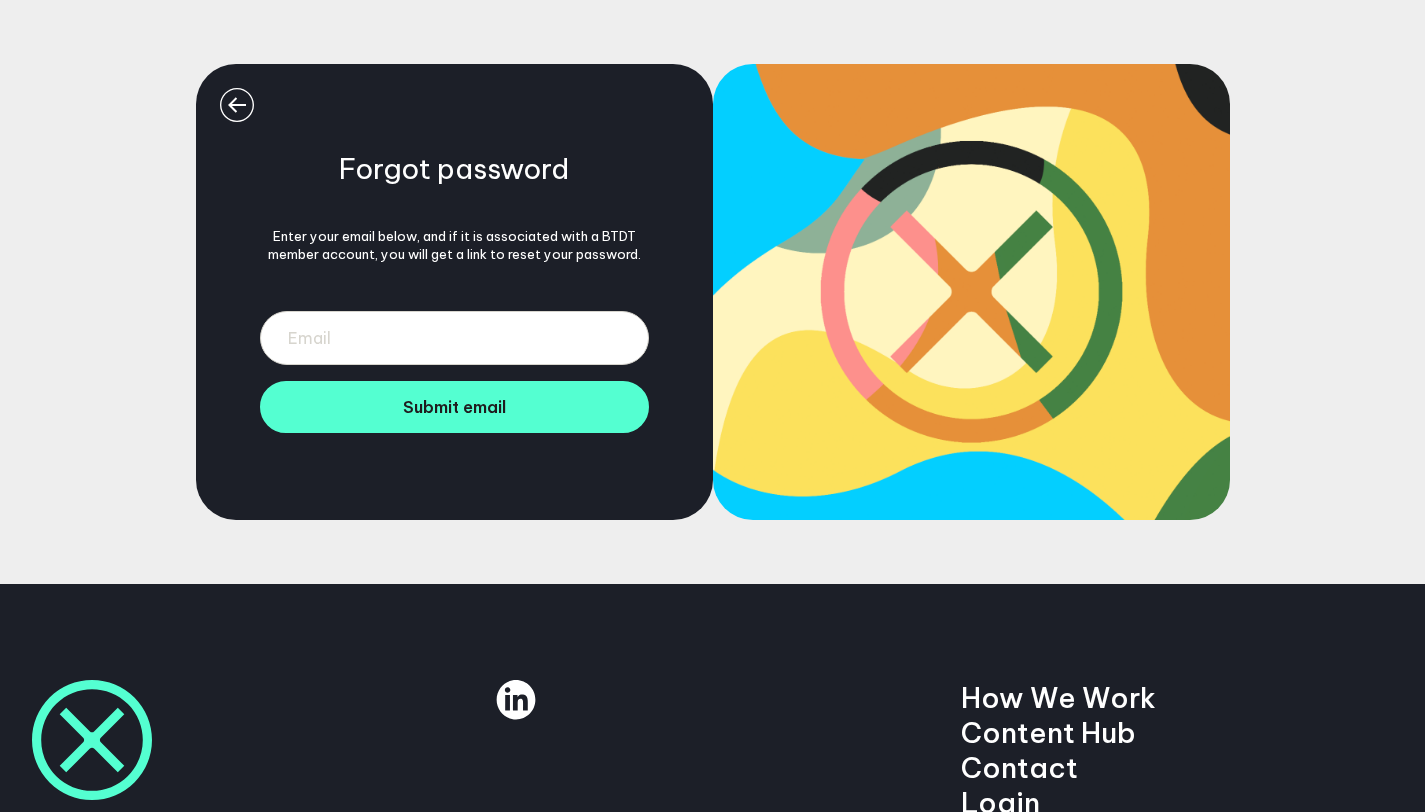 scroll, scrollTop: 0, scrollLeft: 0, axis: both 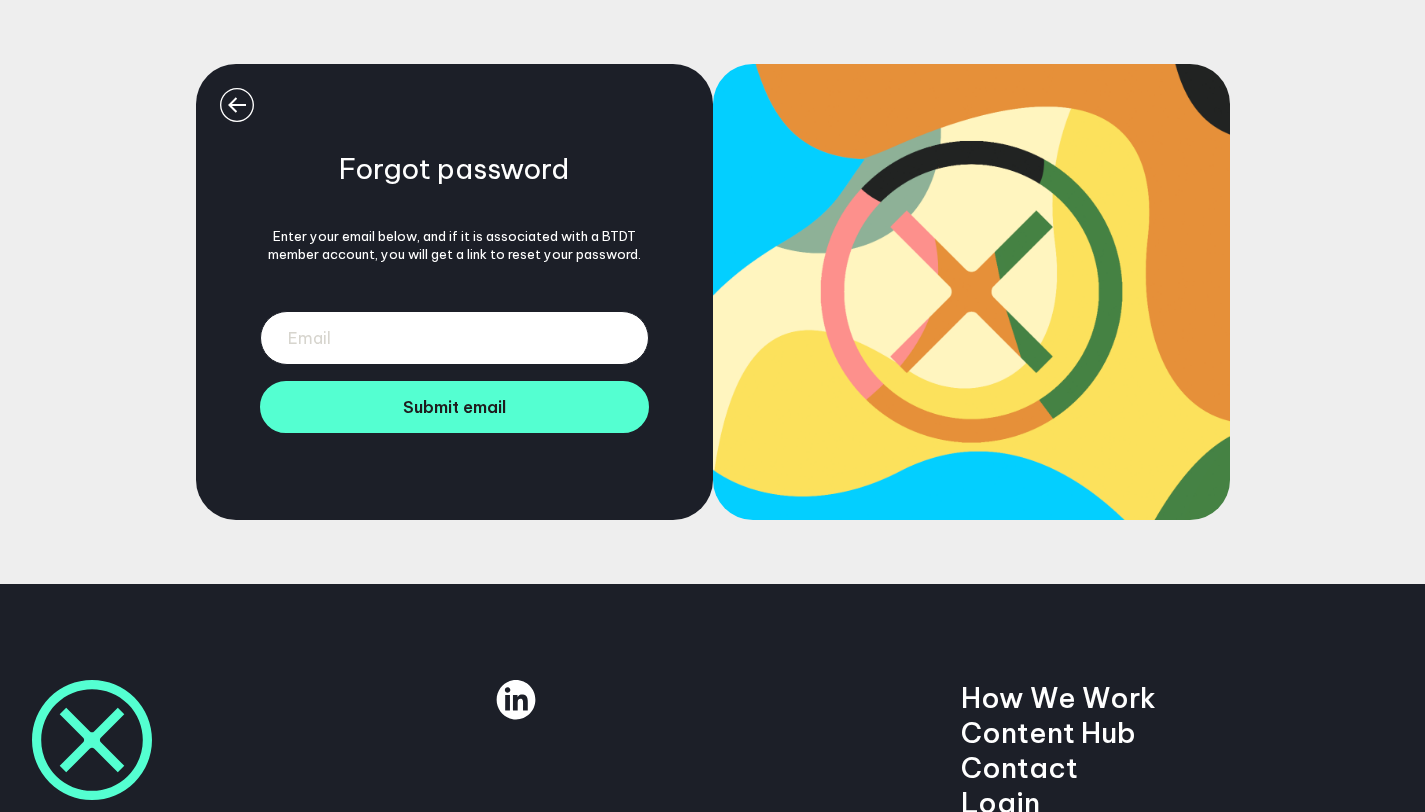click at bounding box center (454, 338) 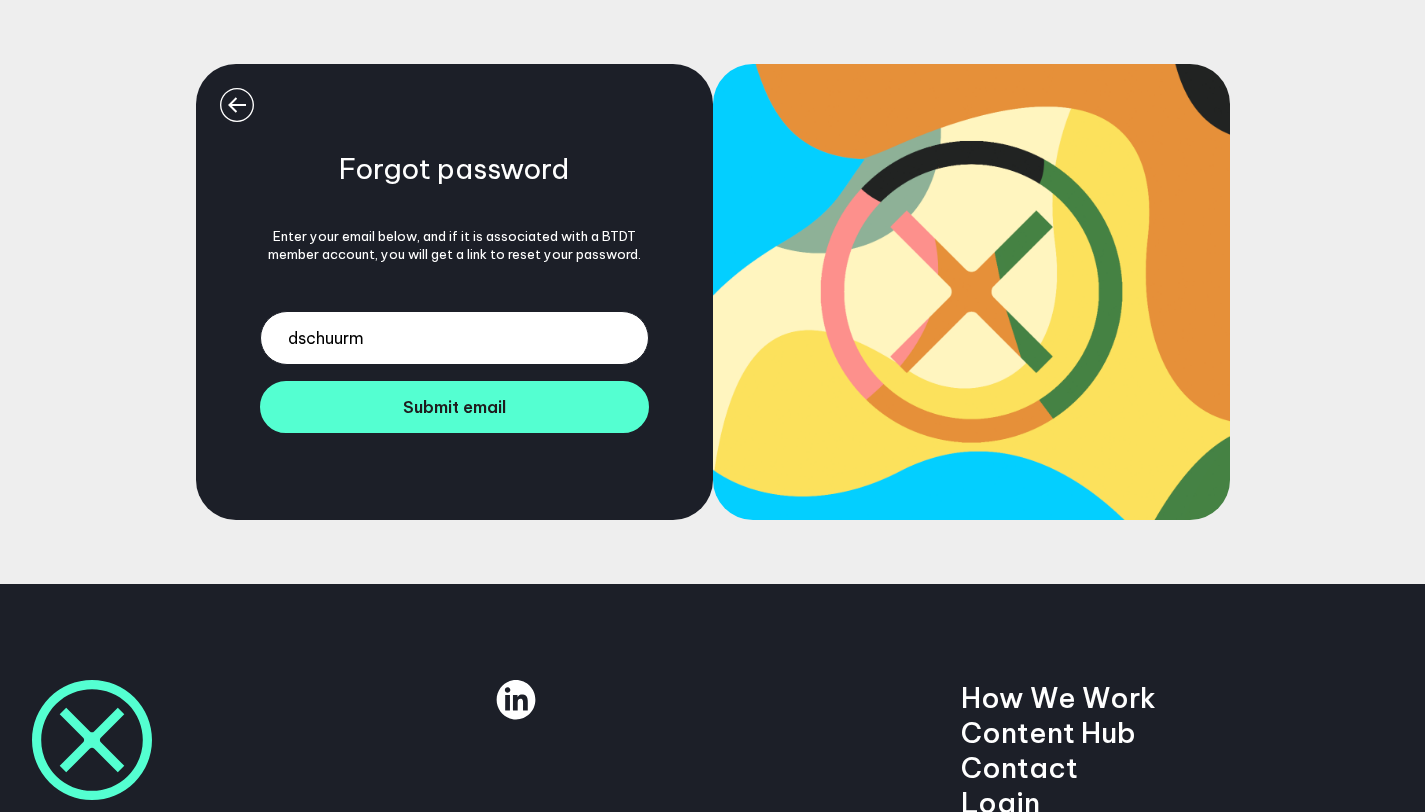type on "[USERNAME]@example.com" 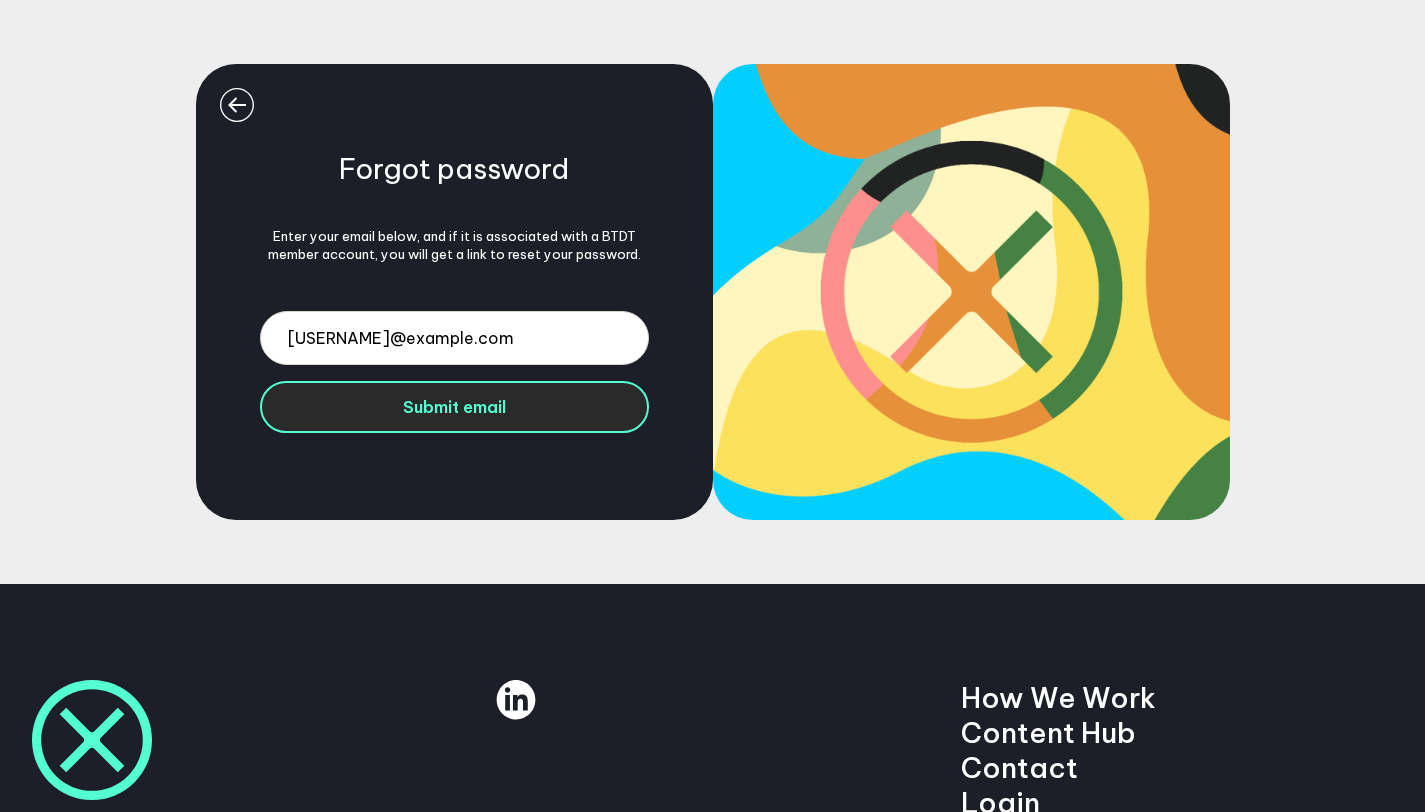 click on "Submit email" at bounding box center (454, 407) 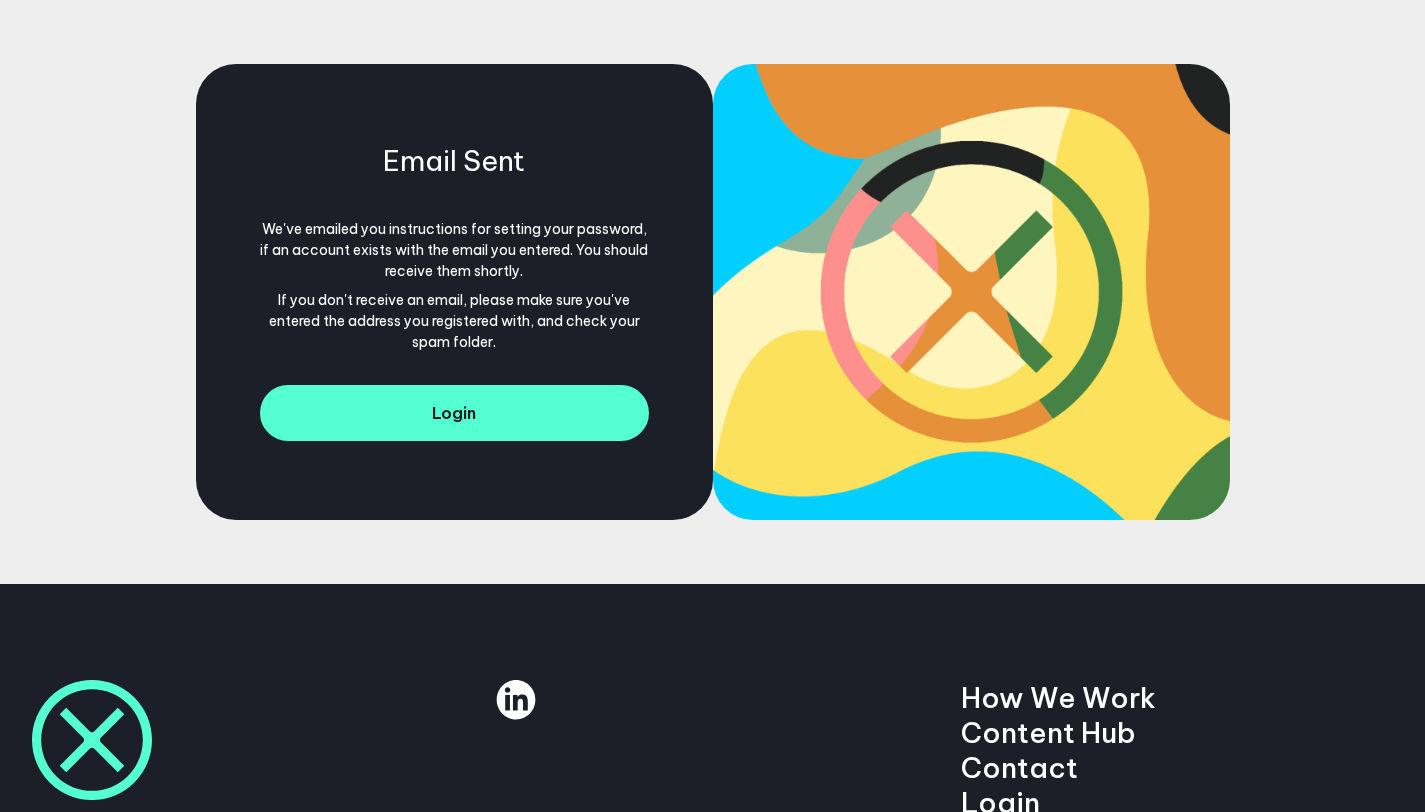 scroll, scrollTop: 0, scrollLeft: 0, axis: both 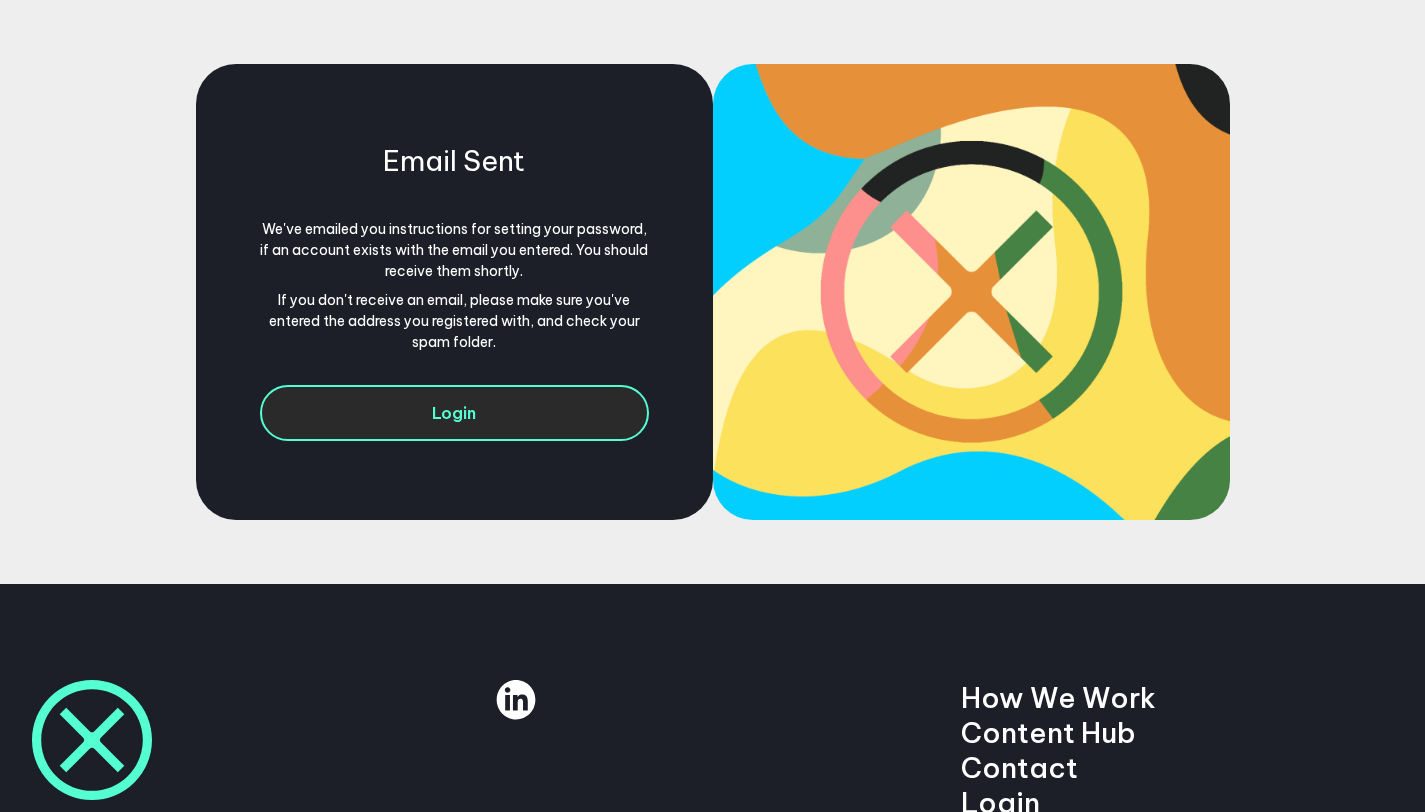 click on "Login" at bounding box center [454, 413] 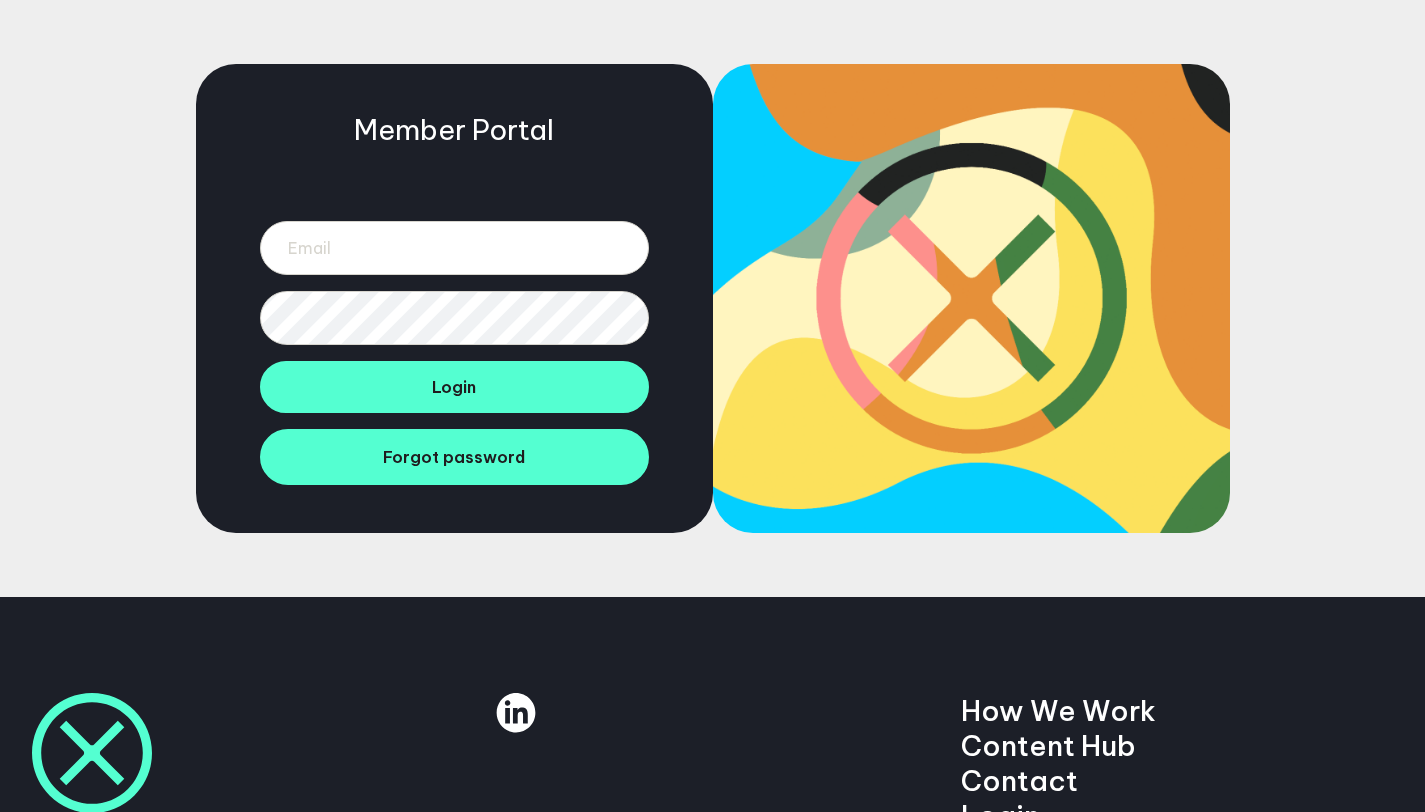 scroll, scrollTop: 0, scrollLeft: 0, axis: both 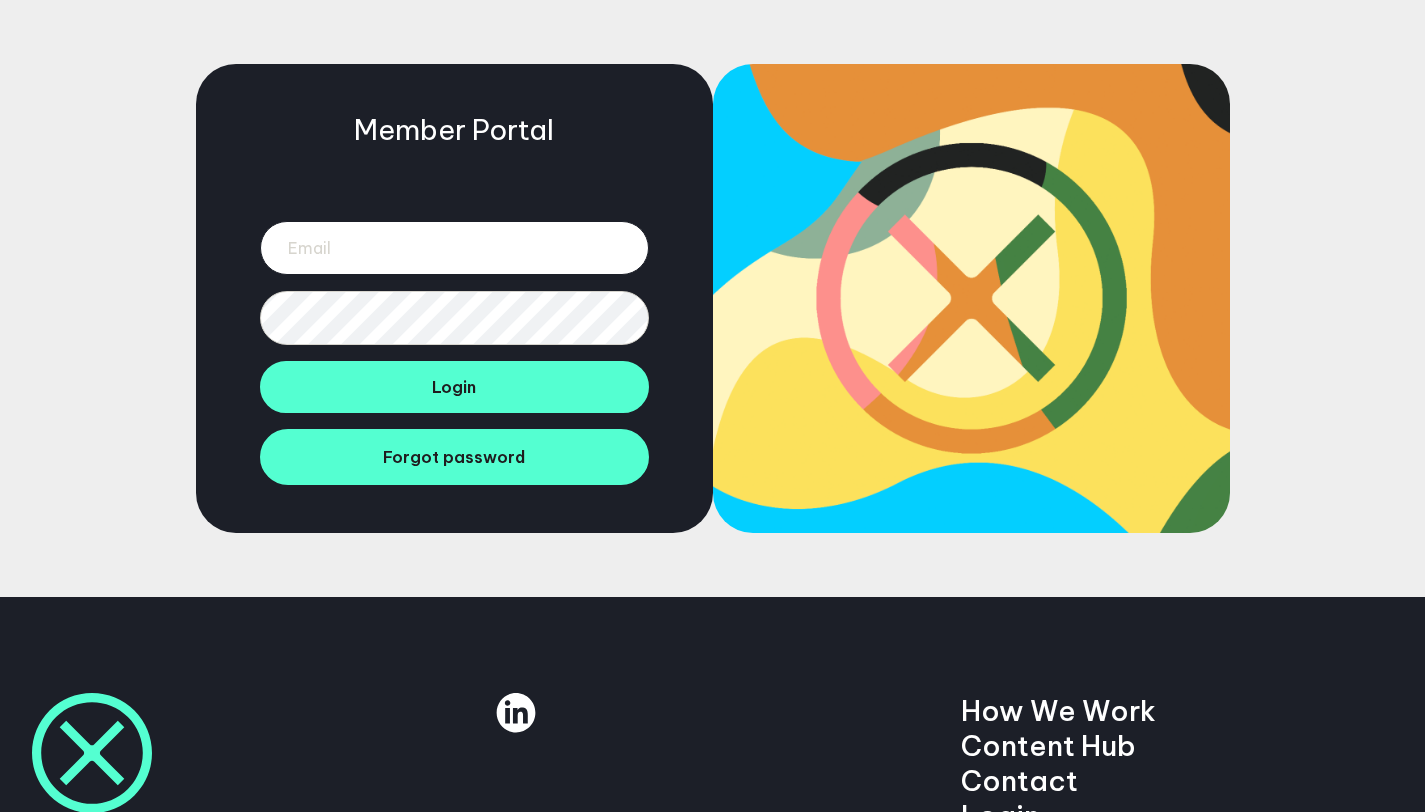 click at bounding box center (454, 248) 